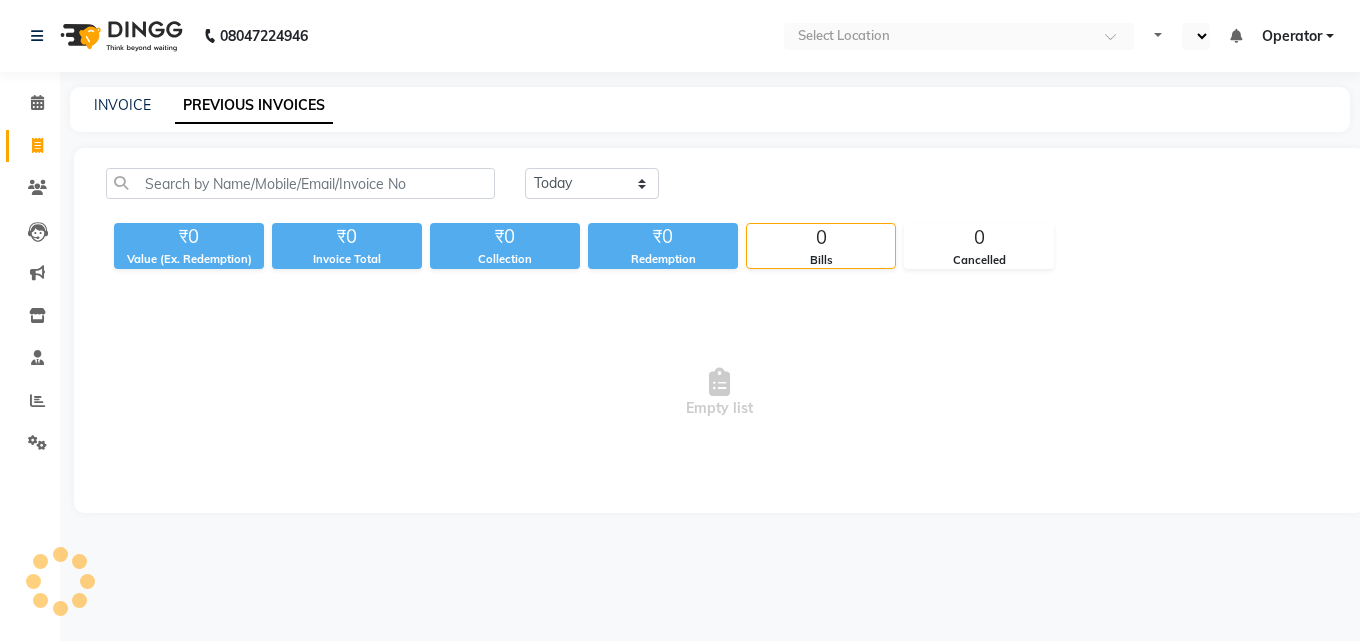 scroll, scrollTop: 0, scrollLeft: 0, axis: both 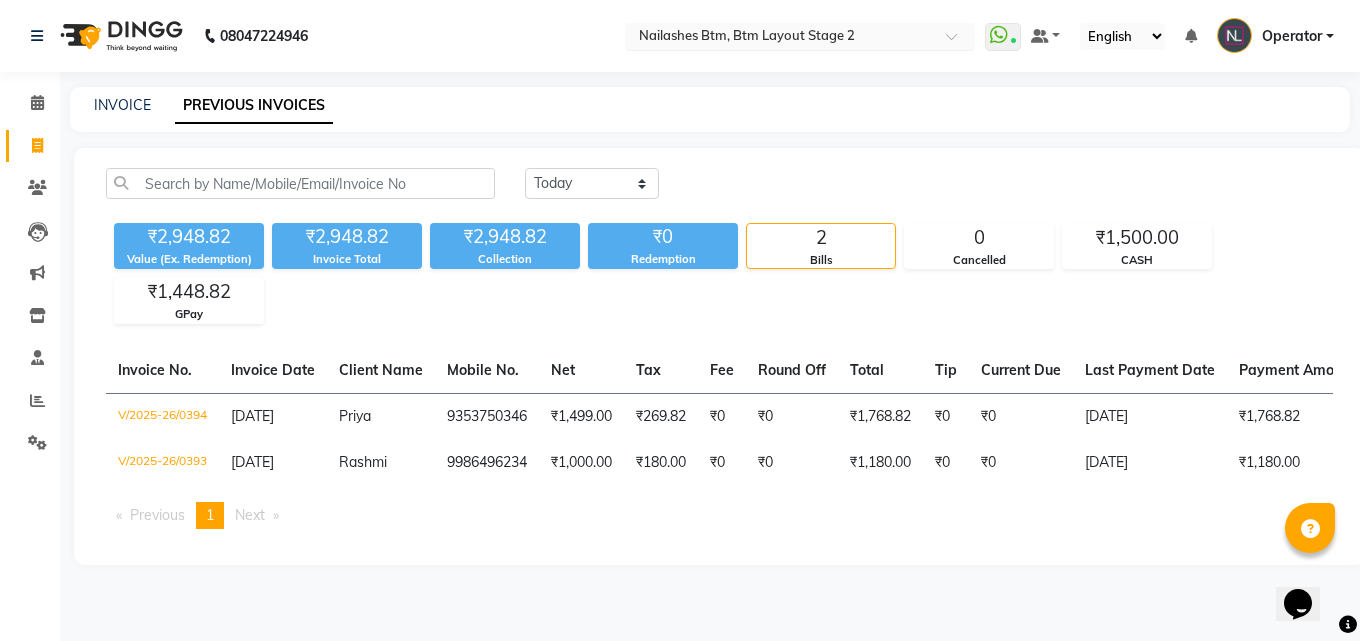 click at bounding box center [780, 38] 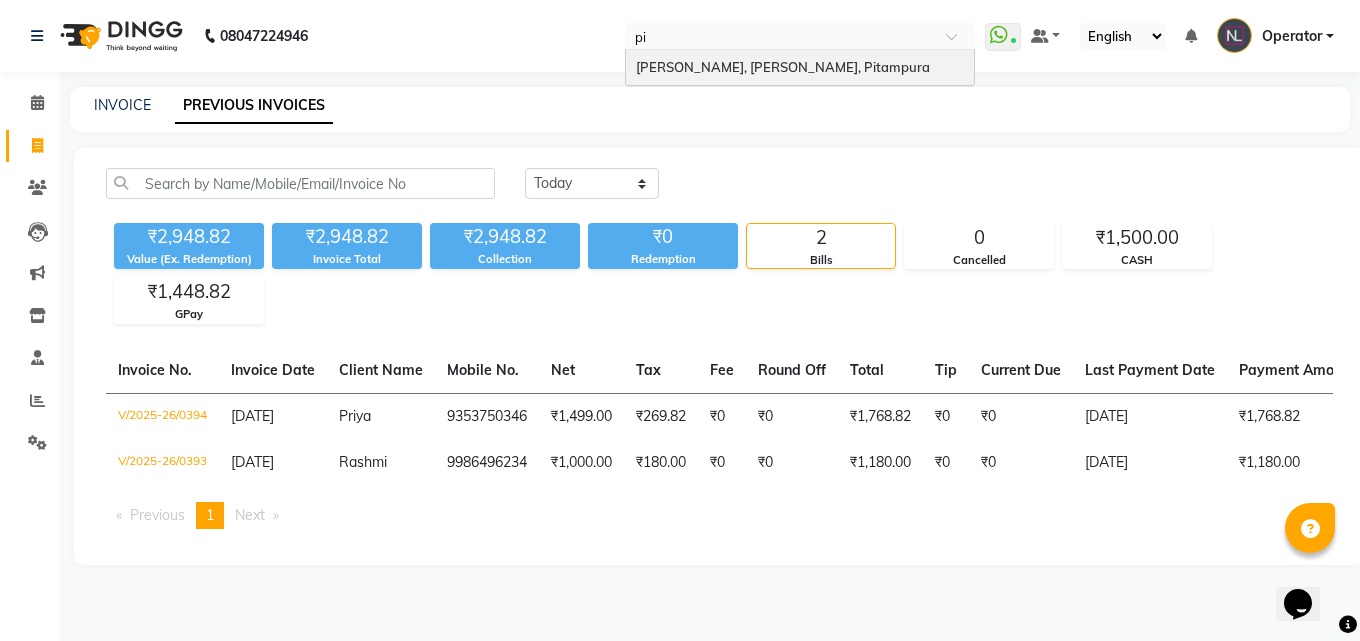 scroll, scrollTop: 0, scrollLeft: 0, axis: both 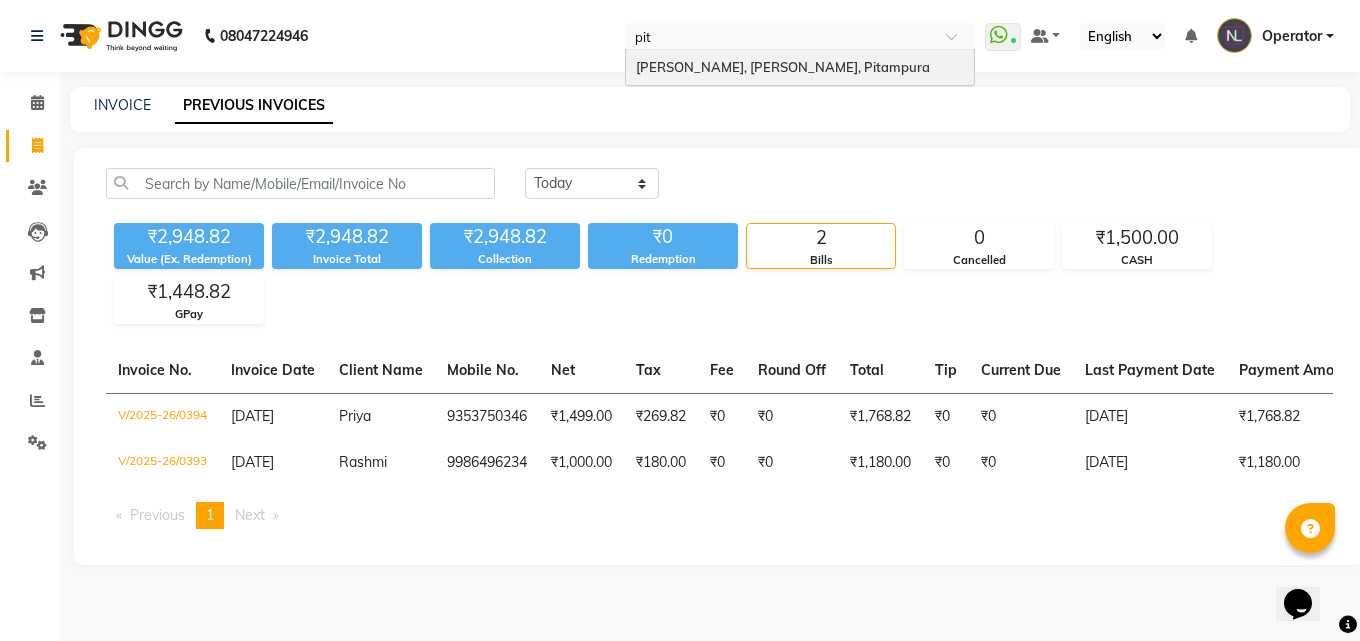 type on "pita" 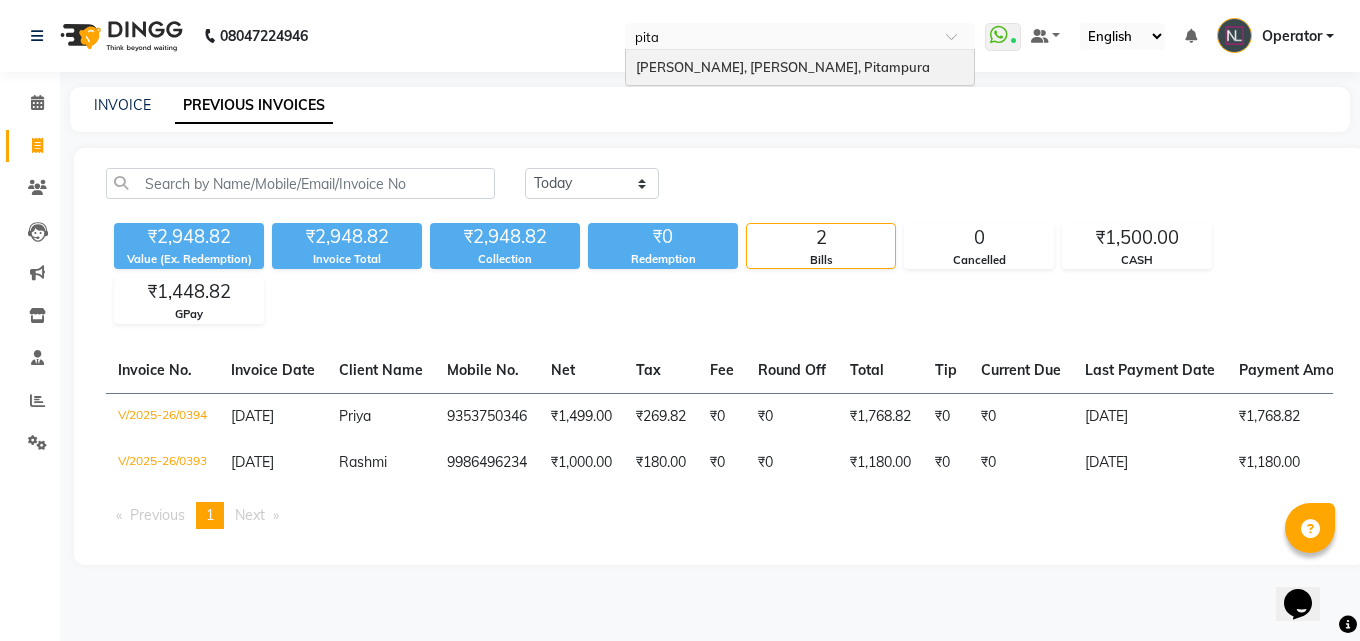 type 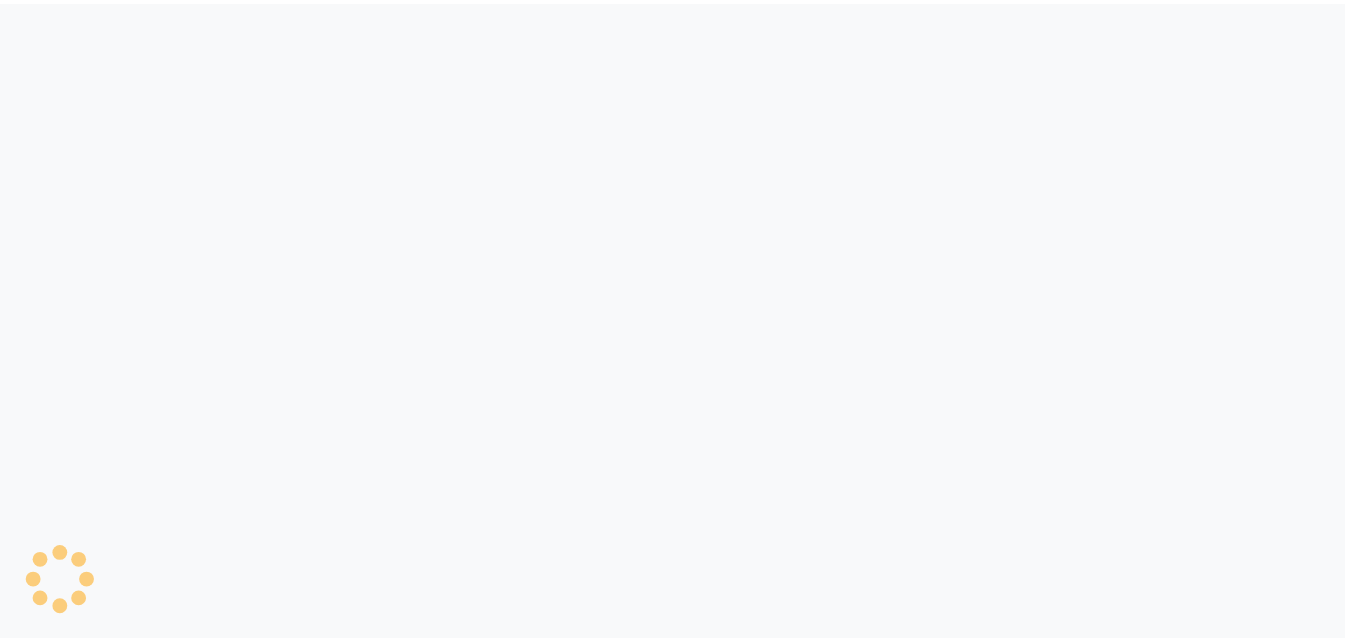 scroll, scrollTop: 0, scrollLeft: 0, axis: both 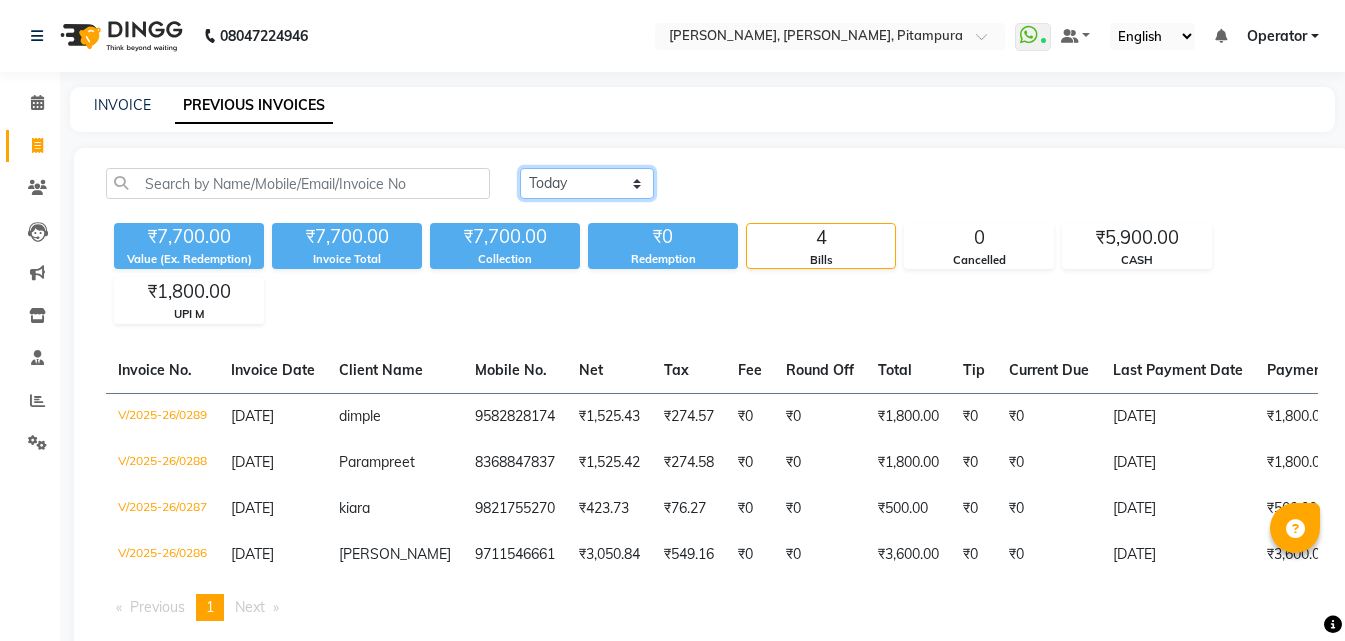 click on "[DATE] [DATE] Custom Range" 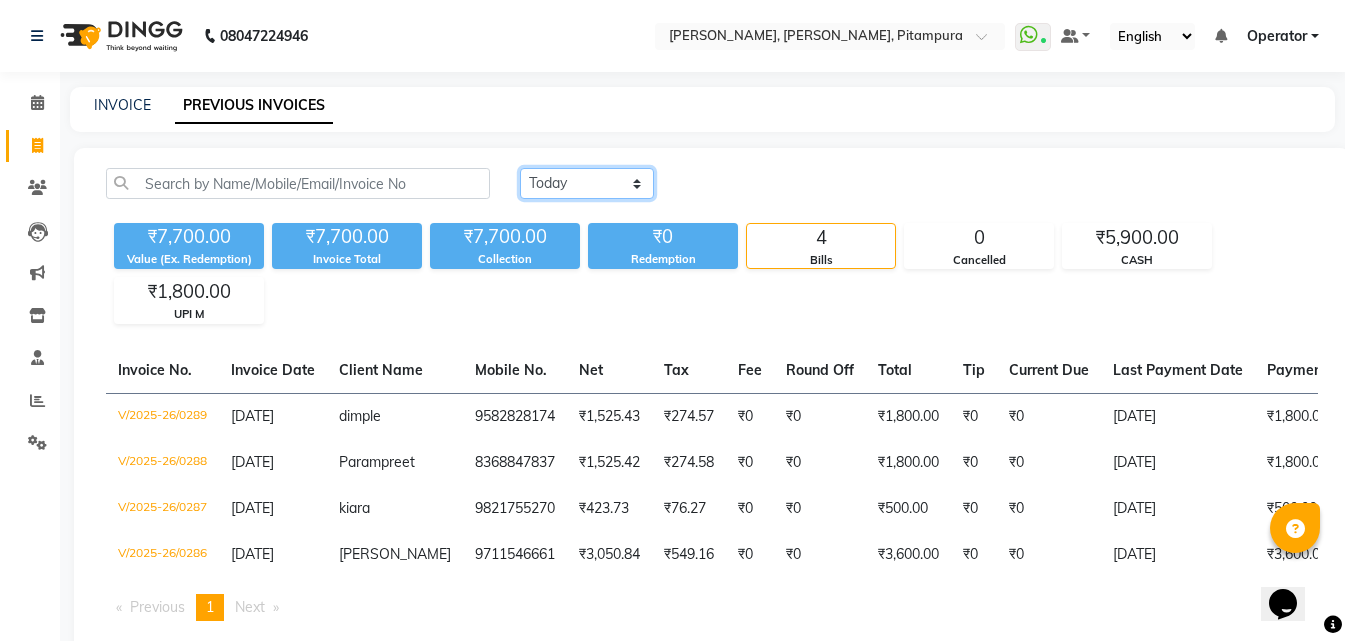 scroll, scrollTop: 0, scrollLeft: 0, axis: both 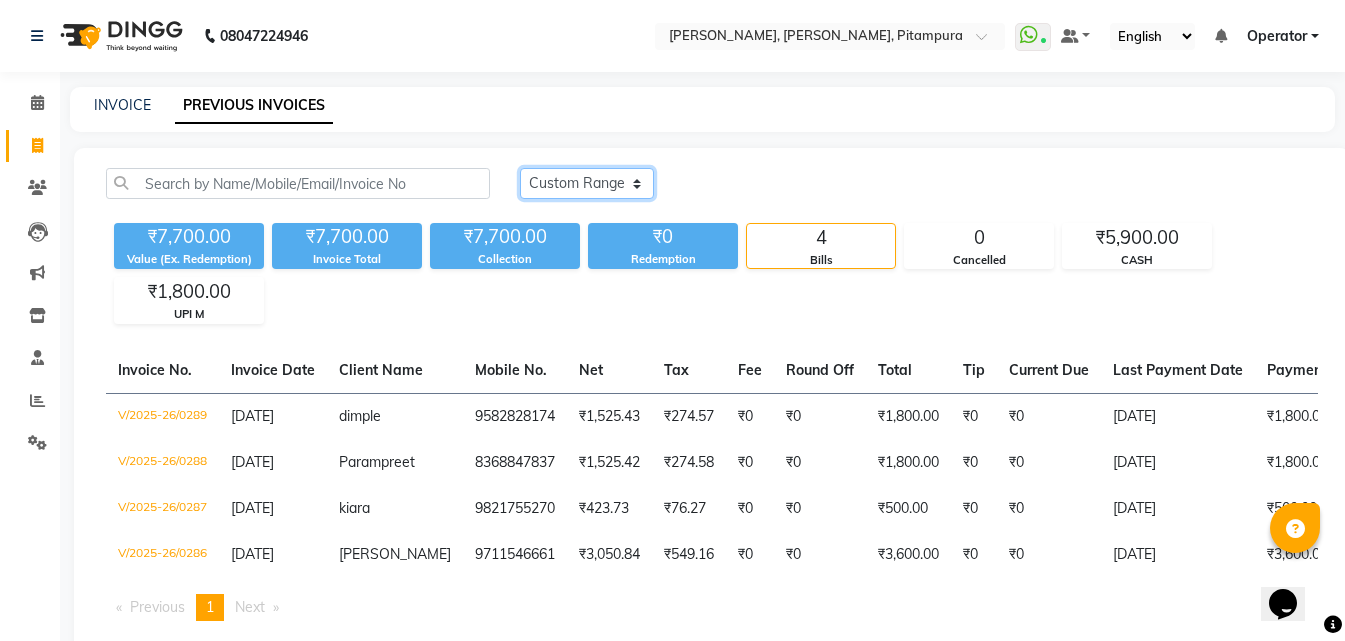click on "[DATE] [DATE] Custom Range" 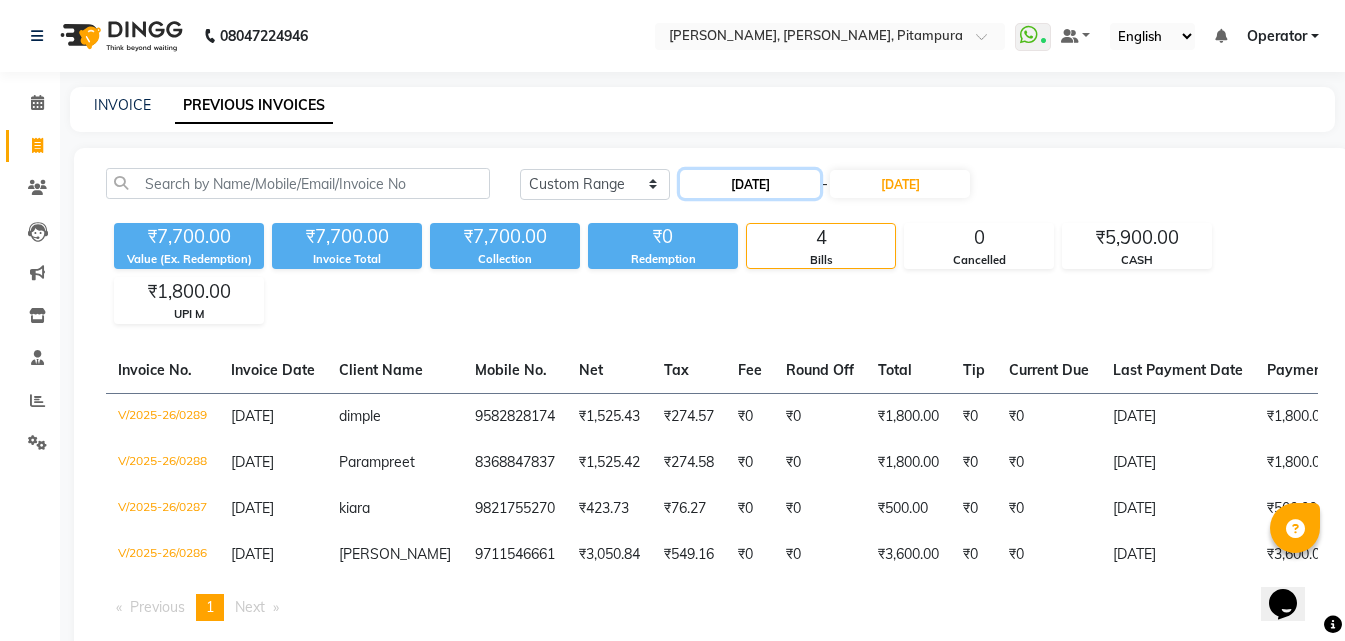 click on "[DATE]" 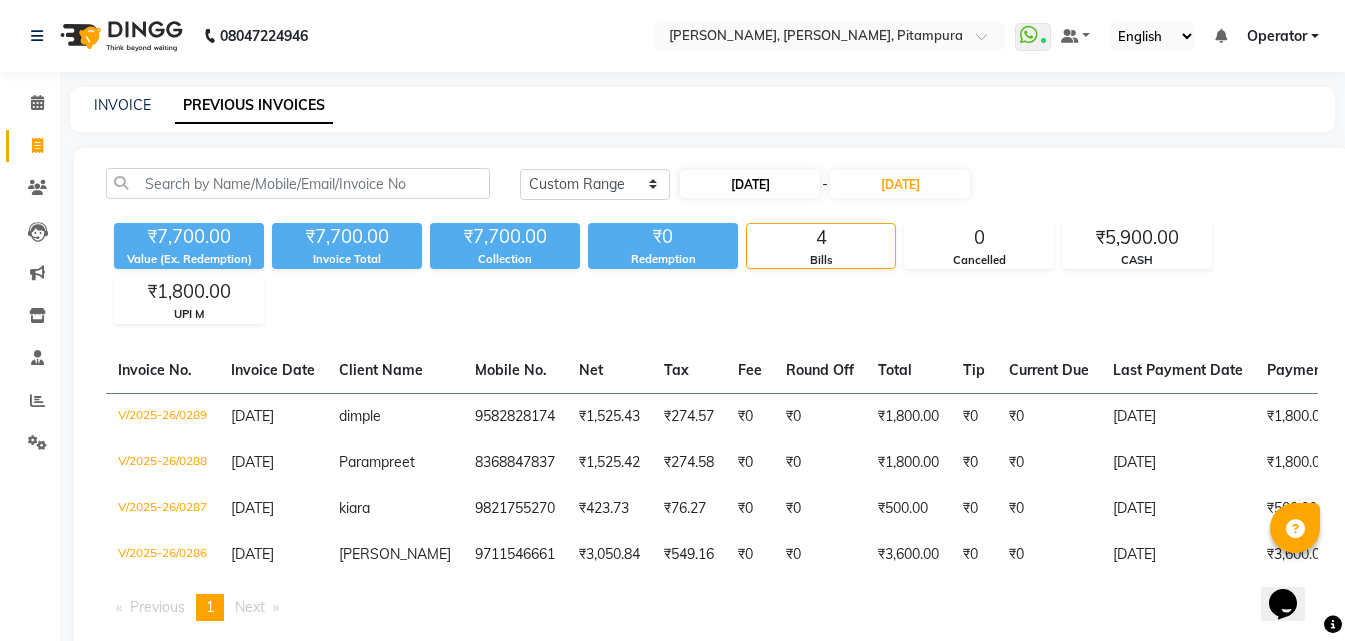 select on "7" 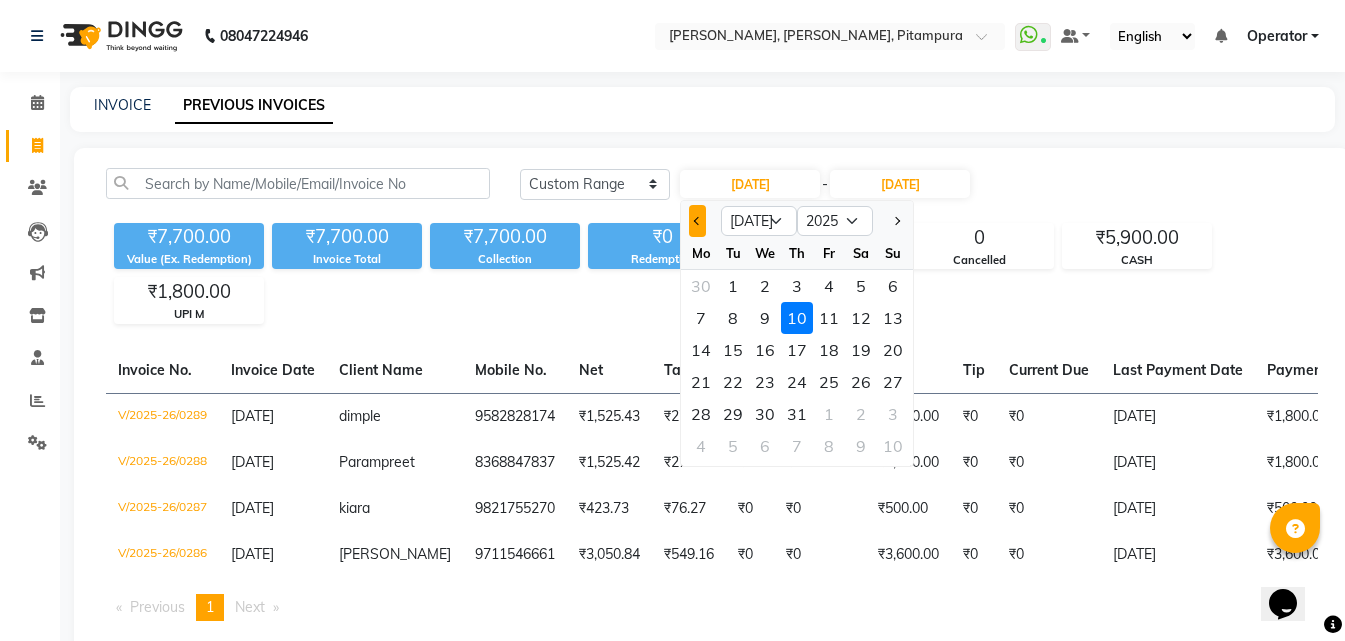 click 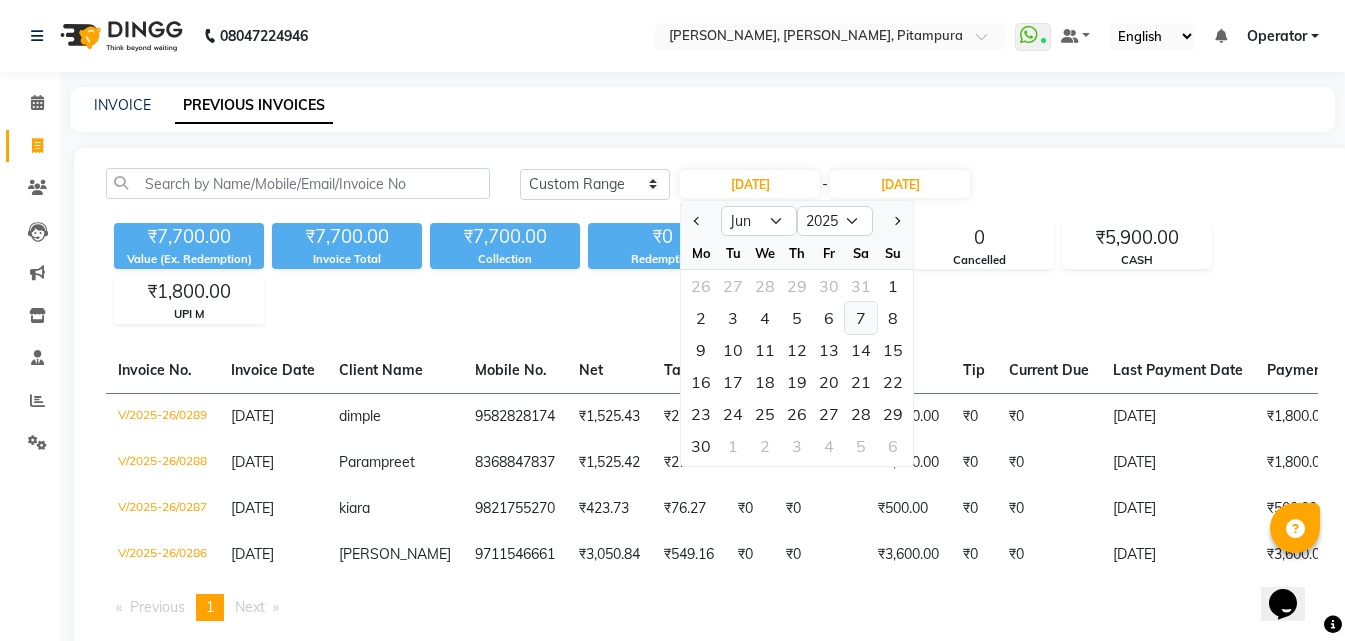 click on "7" 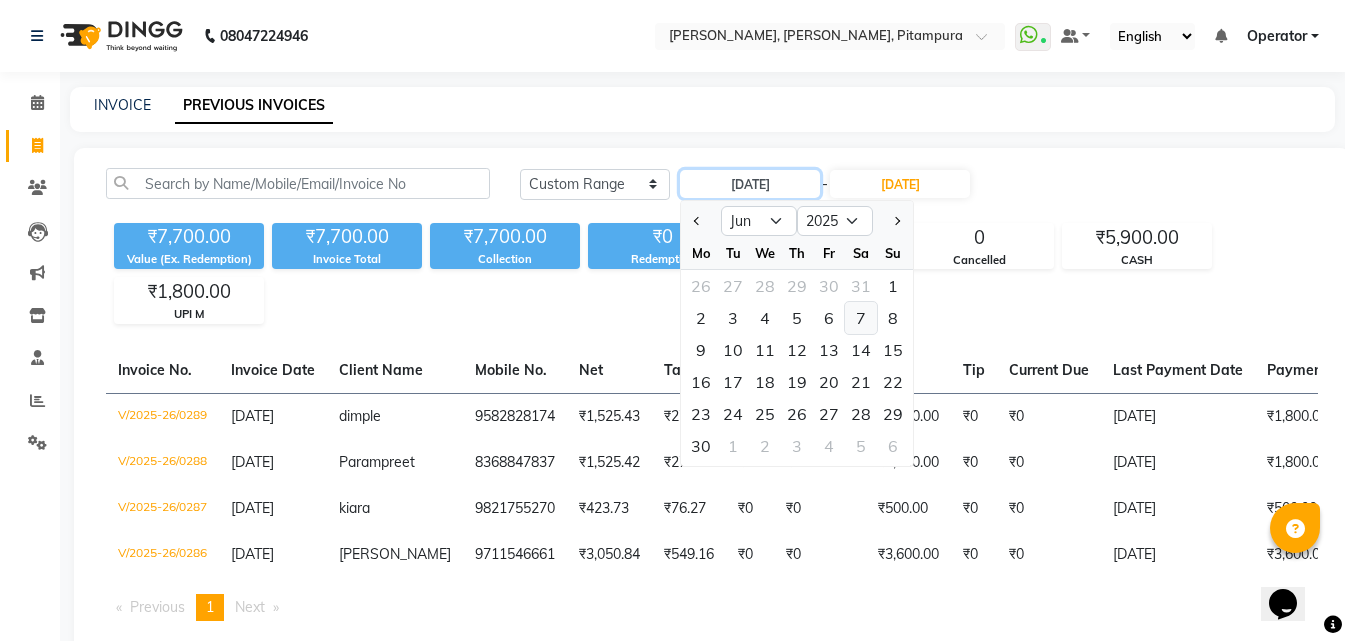 type on "[DATE]" 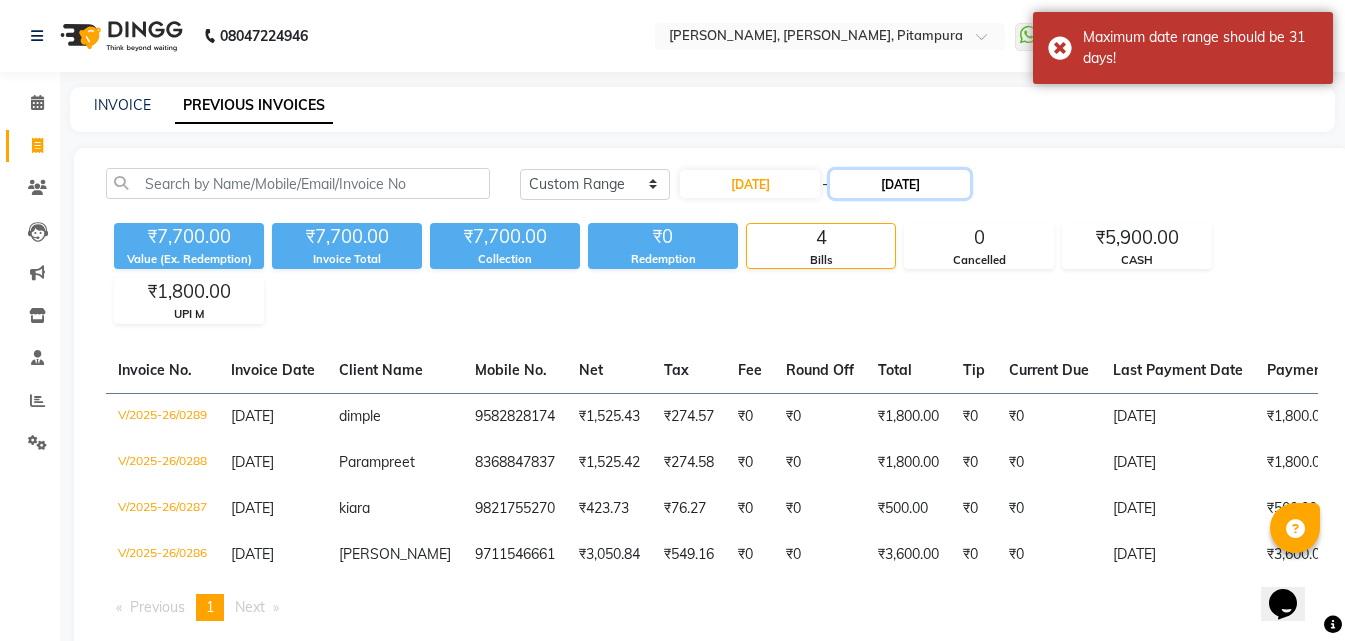 click on "[DATE]" 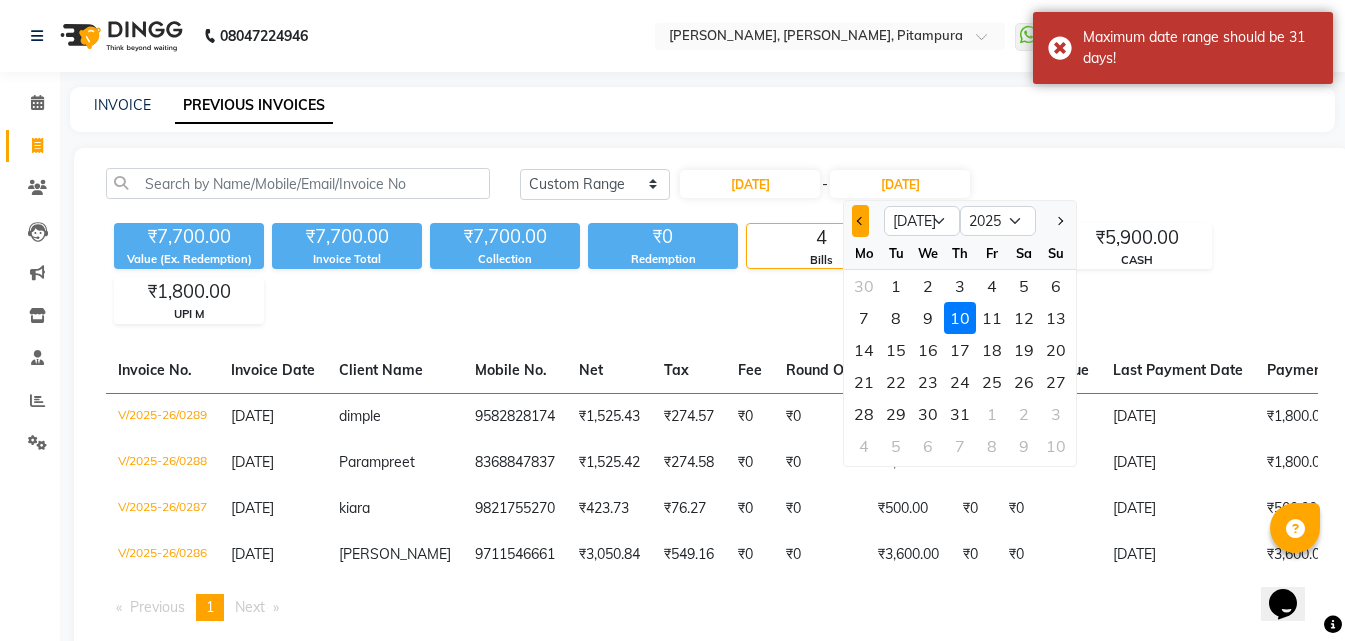 click 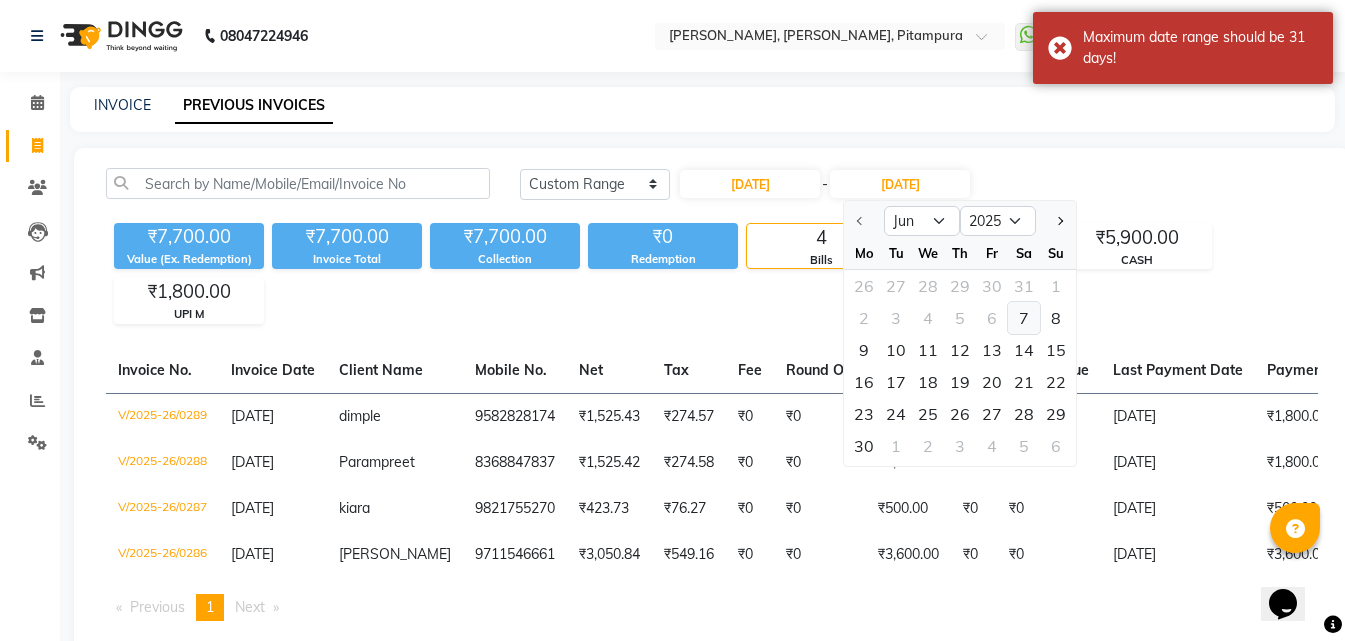 click on "7" 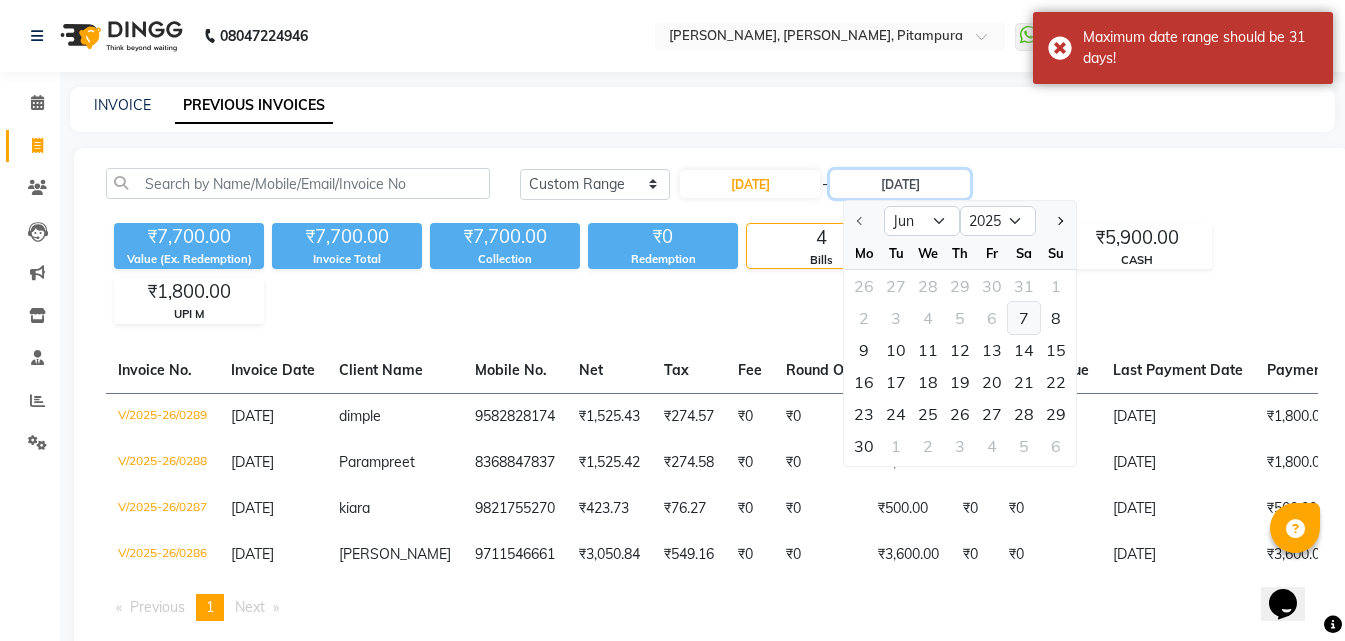 type on "[DATE]" 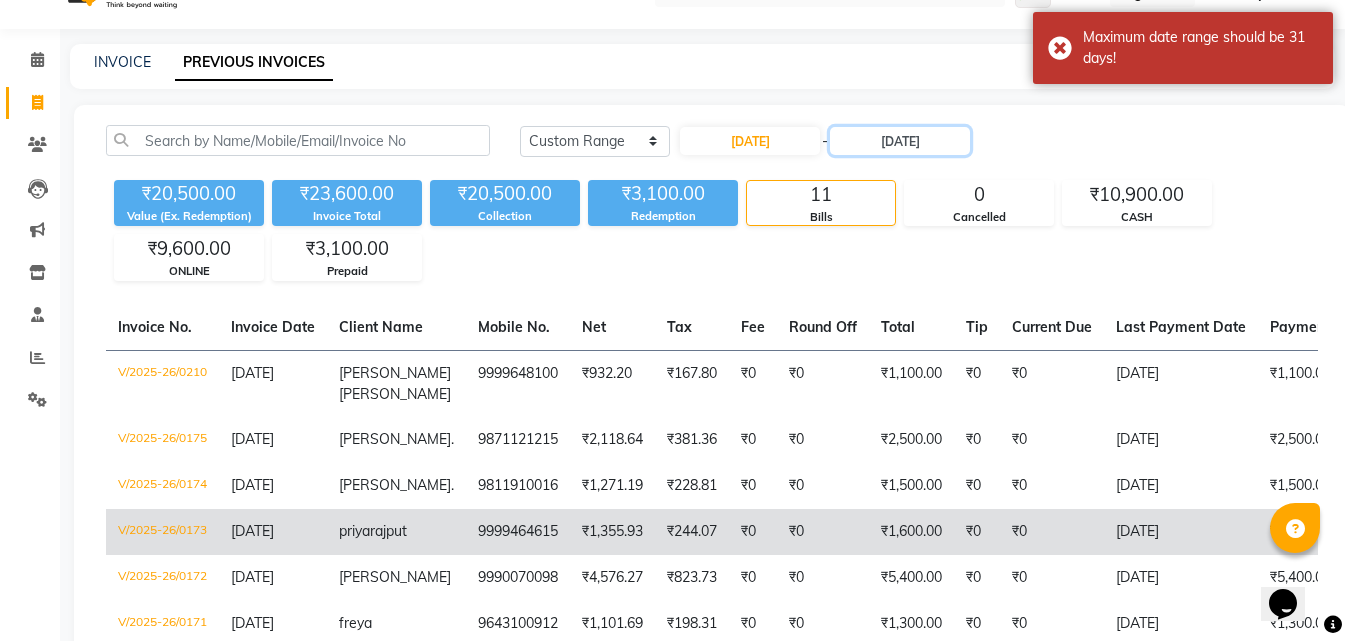 scroll, scrollTop: 0, scrollLeft: 0, axis: both 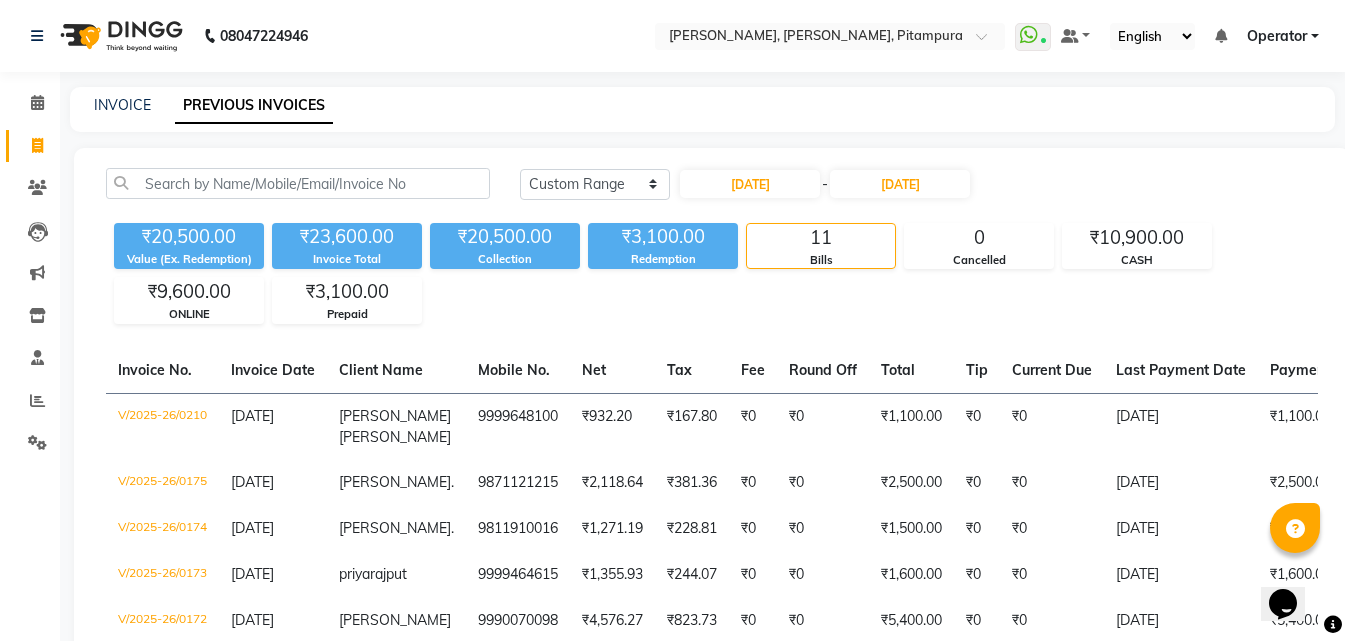 click on "INVOICE PREVIOUS INVOICES [DATE] [DATE] Custom Range [DATE] - [DATE] ₹20,500.00 Value (Ex. Redemption) ₹23,600.00 Invoice Total  ₹20,500.00 Collection ₹3,100.00 Redemption 11 Bills 0 Cancelled ₹10,900.00 CASH ₹9,600.00 ONLINE ₹3,100.00 Prepaid  Invoice No.   Invoice Date   Client Name   Mobile No.   Net   Tax   Fee   Round Off   Total   Tip   Current Due   Last Payment Date   Payment Amount   Payment Methods   Cancel Reason   Status   V/2025-26/0210  [DATE] [PERSON_NAME] 9999648100 ₹932.20 ₹167.80  ₹0  ₹0 ₹1,100.00 ₹0 ₹0 [DATE] ₹1,100.00  Prepaid - PAID  V/2025-26/0175  [DATE] [PERSON_NAME]  . 9871121215 ₹2,118.64 ₹381.36  ₹0  ₹0 ₹2,500.00 ₹0 ₹0 [DATE] ₹2,500.00  CASH - PAID  V/2025-26/0174  [DATE] [PERSON_NAME].   9811910016 ₹1,271.19 ₹228.81  ₹0  ₹0 ₹1,500.00 ₹0 ₹0 [DATE] ₹1,500.00  Prepaid - PAID  V/2025-26/0173  [DATE] priya  rajput 9999464615 ₹1,355.93 ₹244.07  ₹0  ₹0 ₹1,600.00 ₹0 ₹0 [DATE] ₹1,600.00" 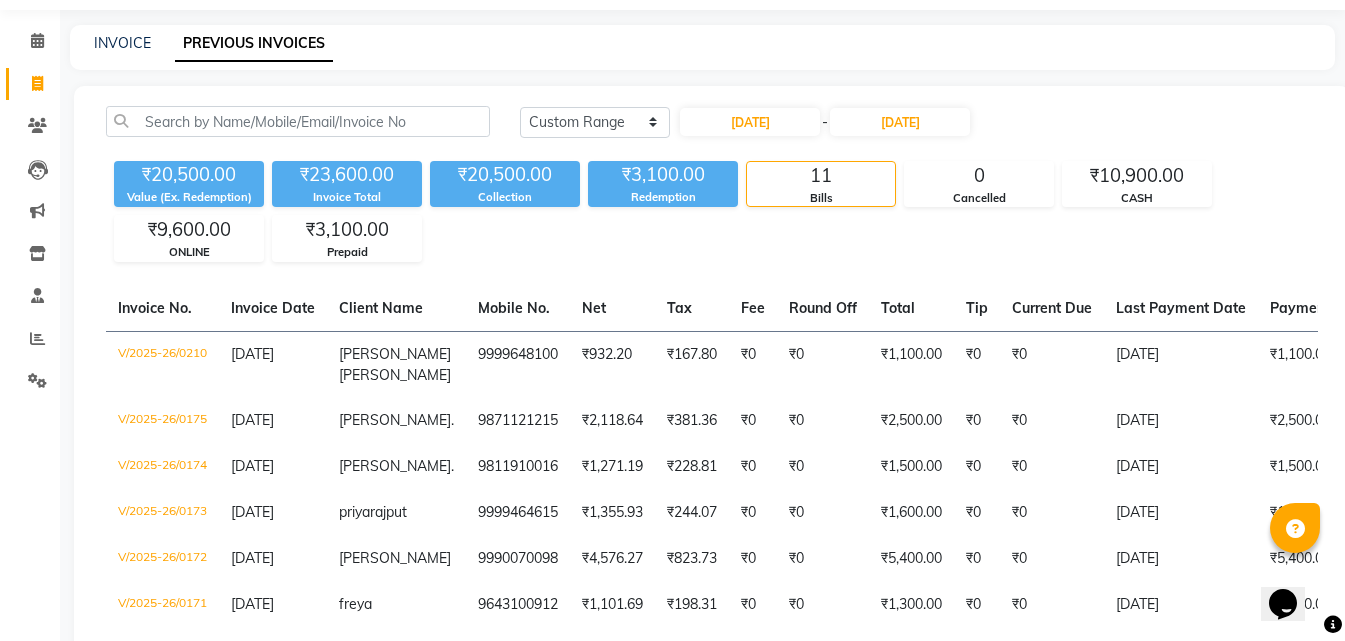 scroll, scrollTop: 100, scrollLeft: 0, axis: vertical 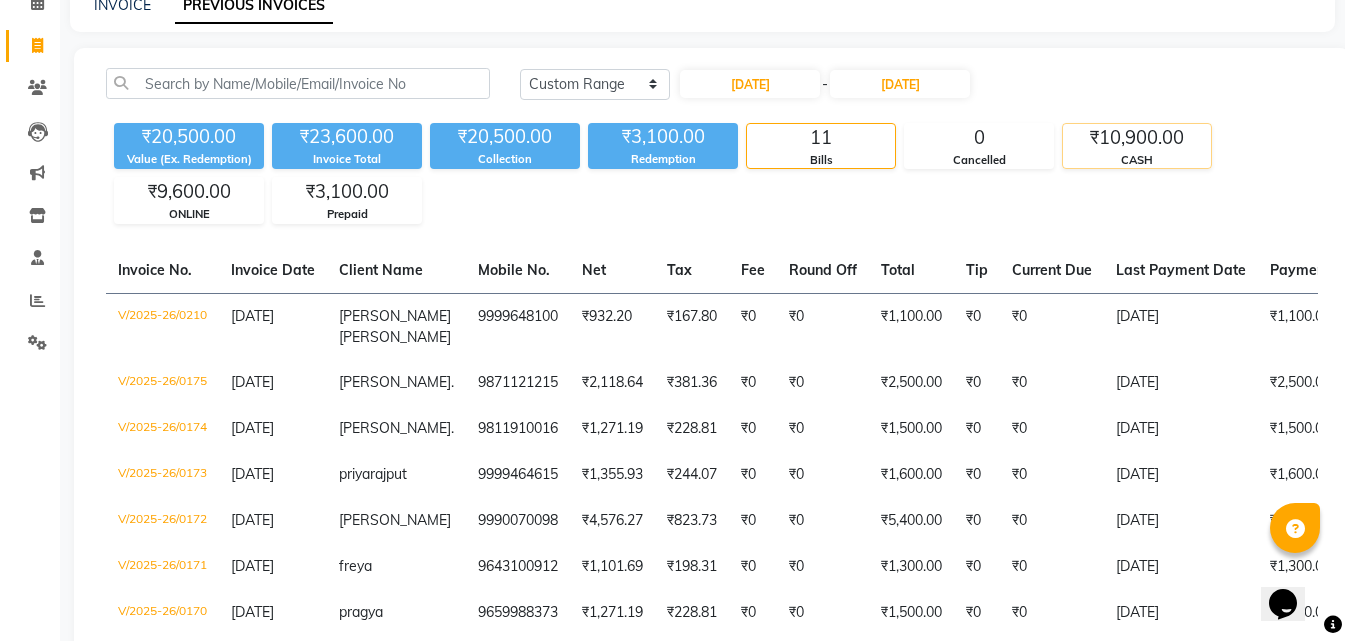 click on "CASH" 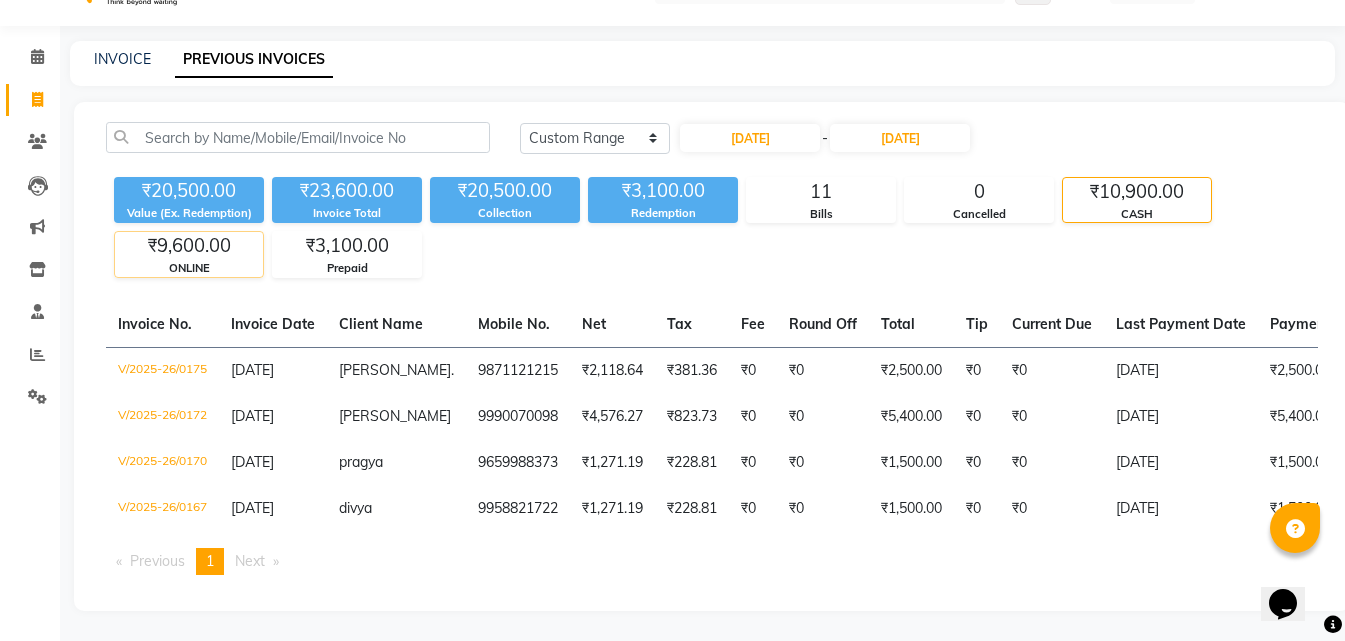 click on "₹9,600.00" 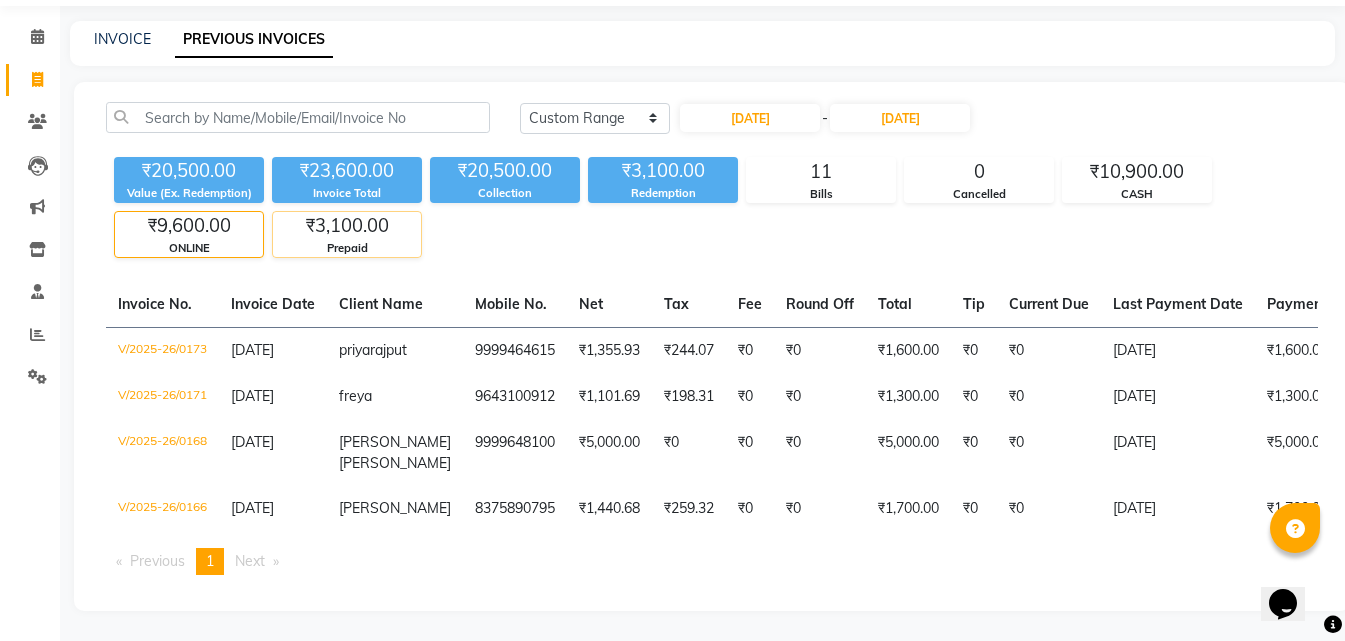 click on "Prepaid" 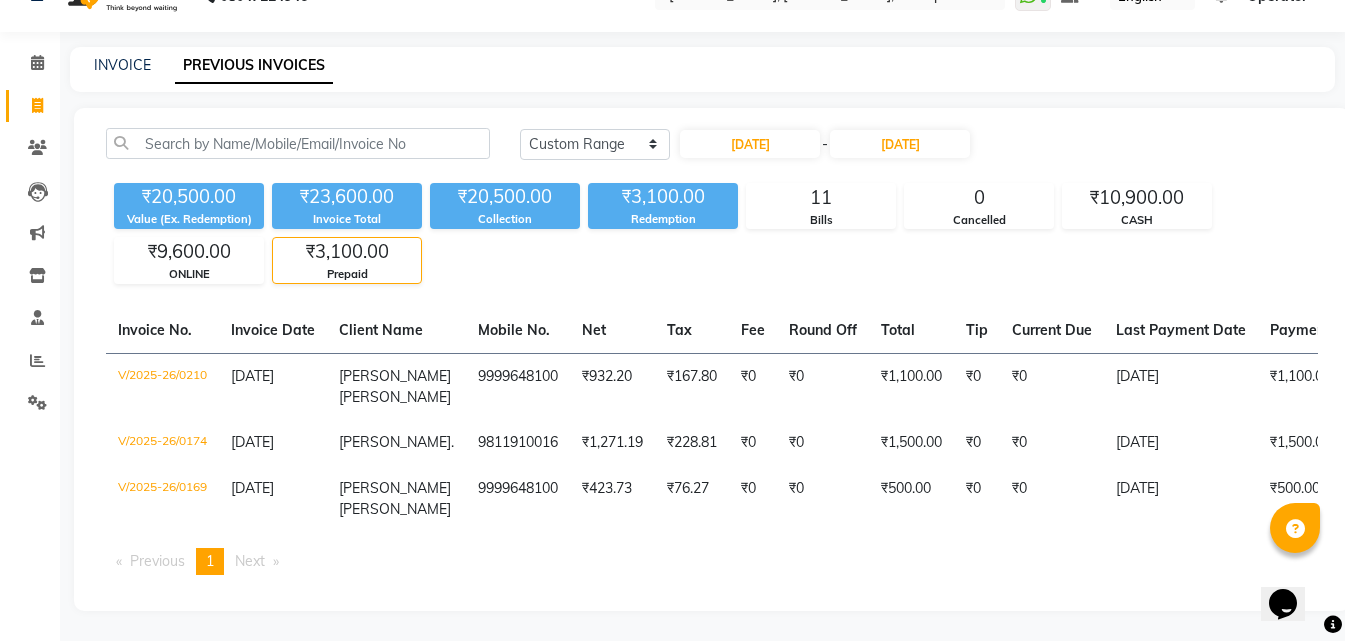 scroll, scrollTop: 55, scrollLeft: 0, axis: vertical 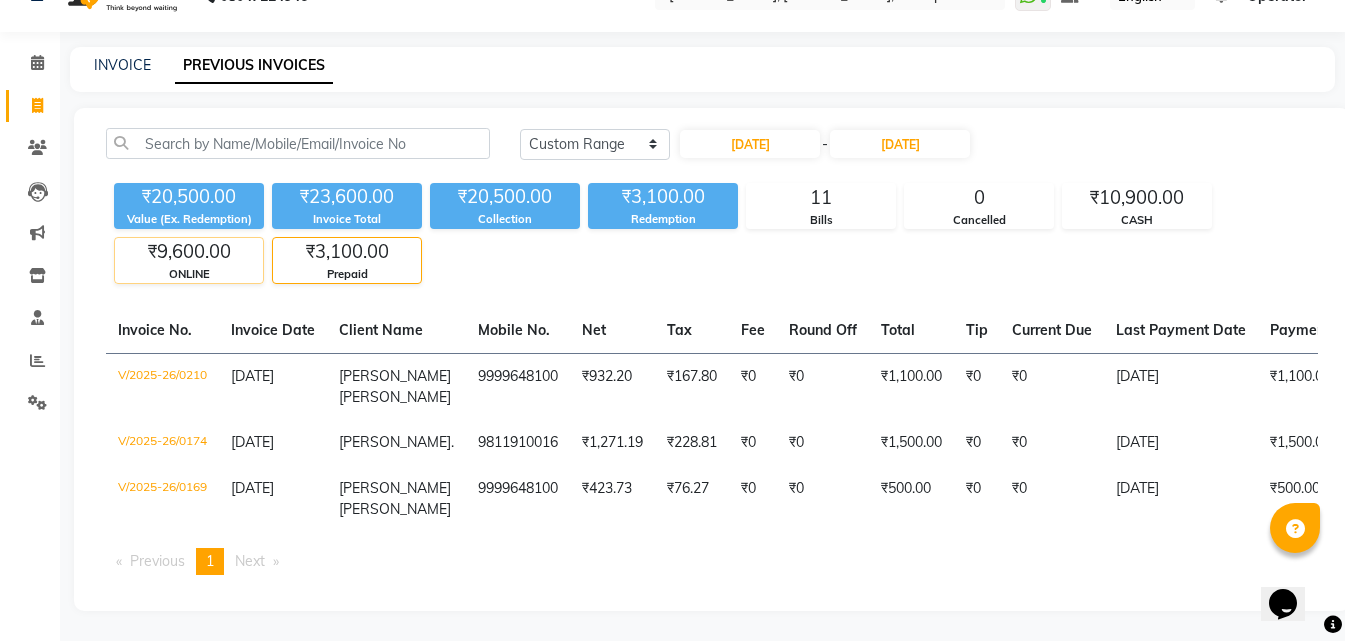 click on "₹9,600.00" 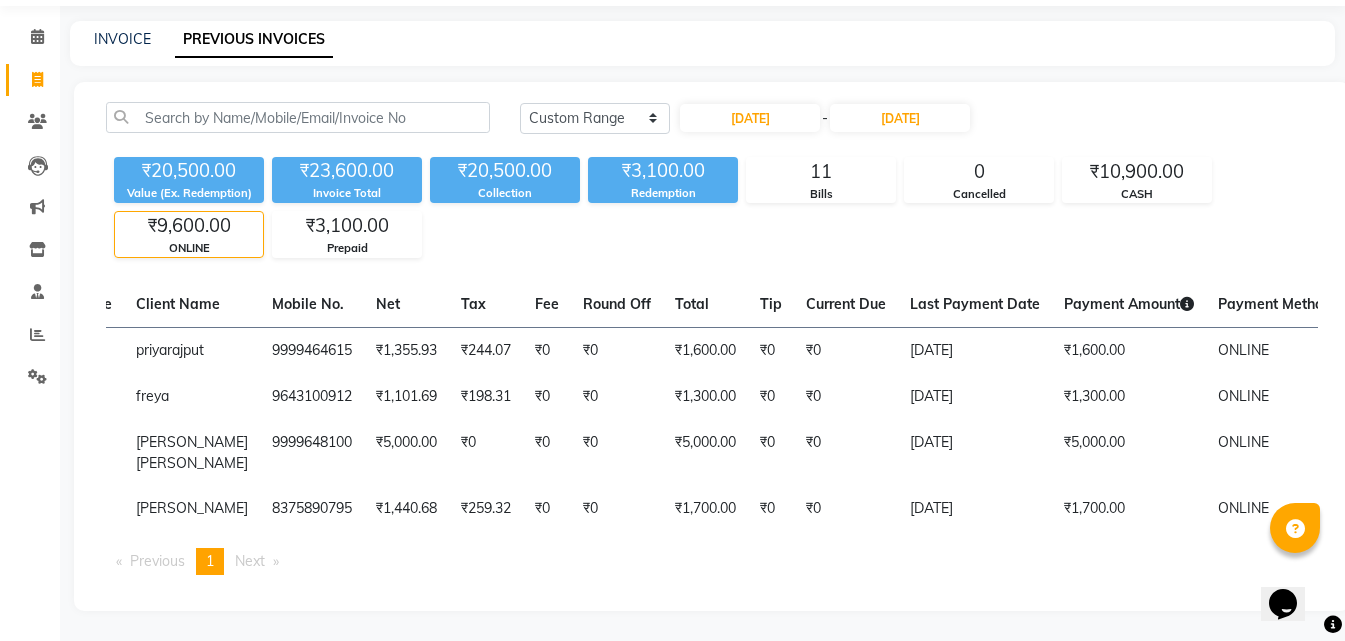 scroll, scrollTop: 0, scrollLeft: 433, axis: horizontal 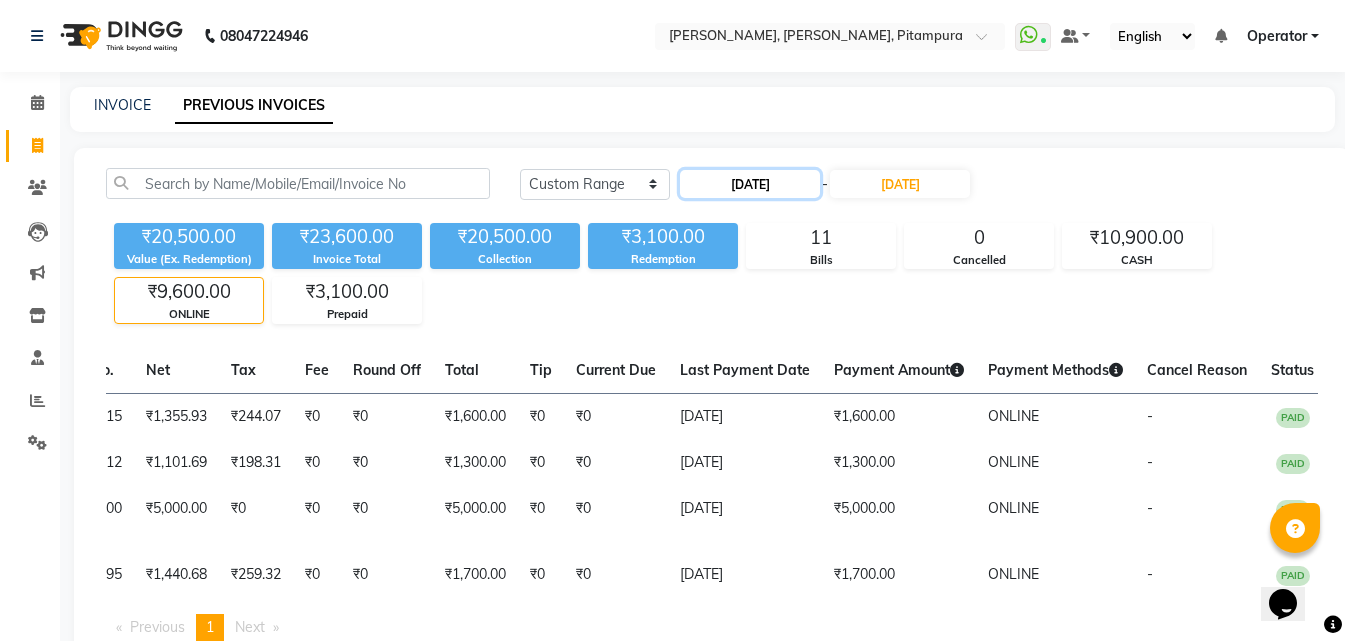 click on "[DATE]" 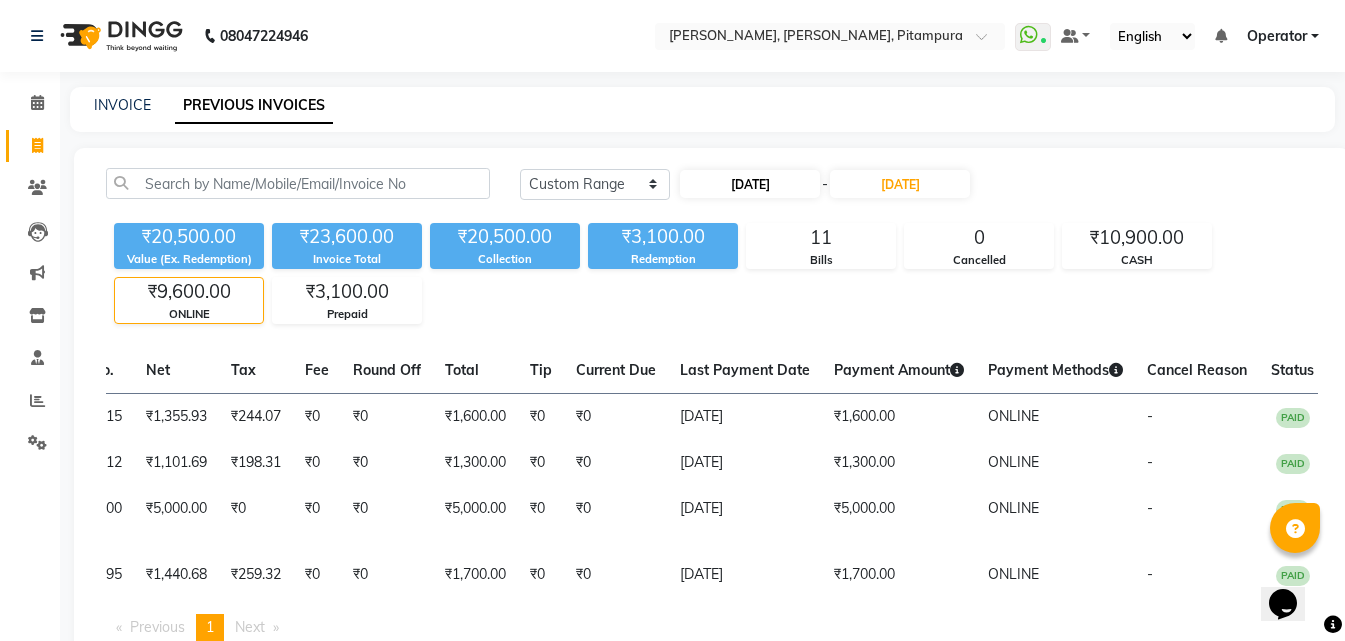 select on "6" 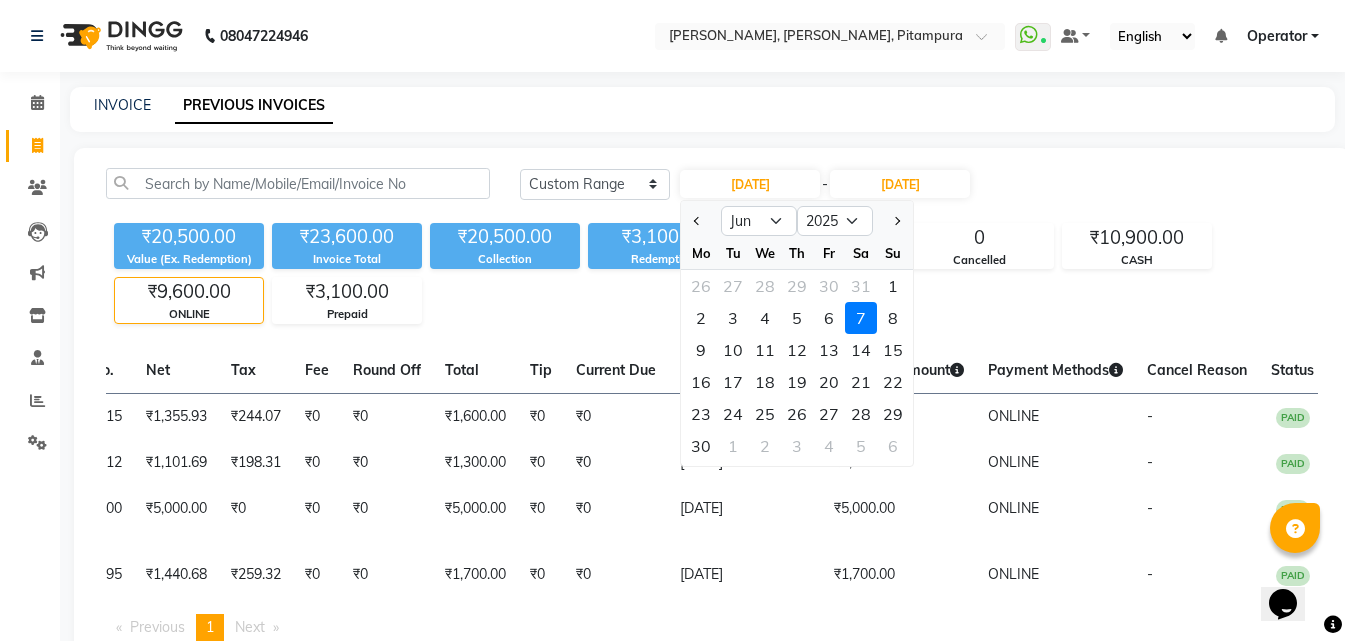 click on "20" 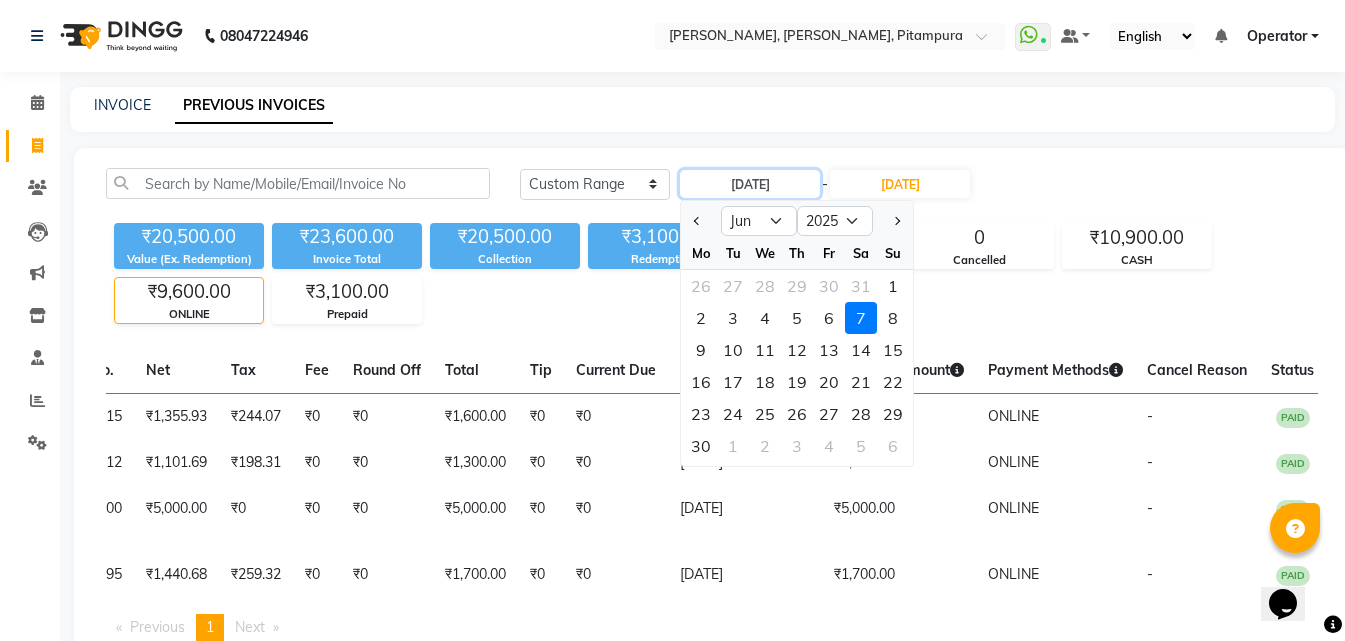 type on "[DATE]" 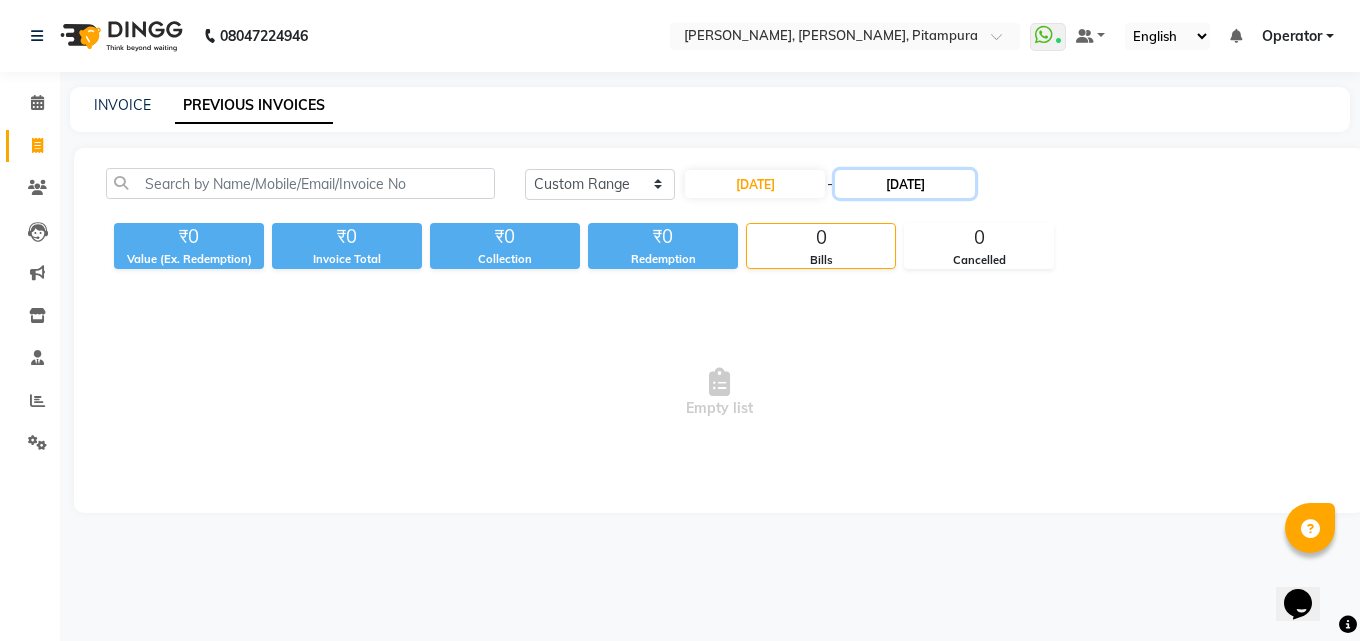 click on "[DATE]" 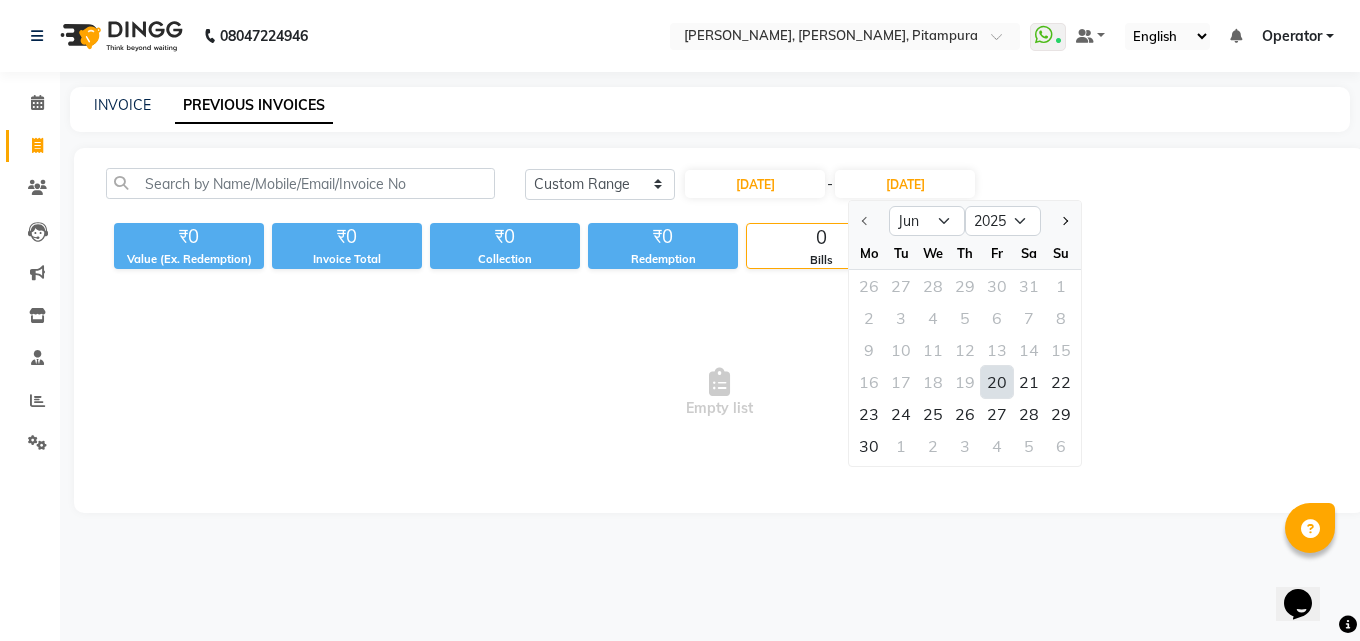click on "20" 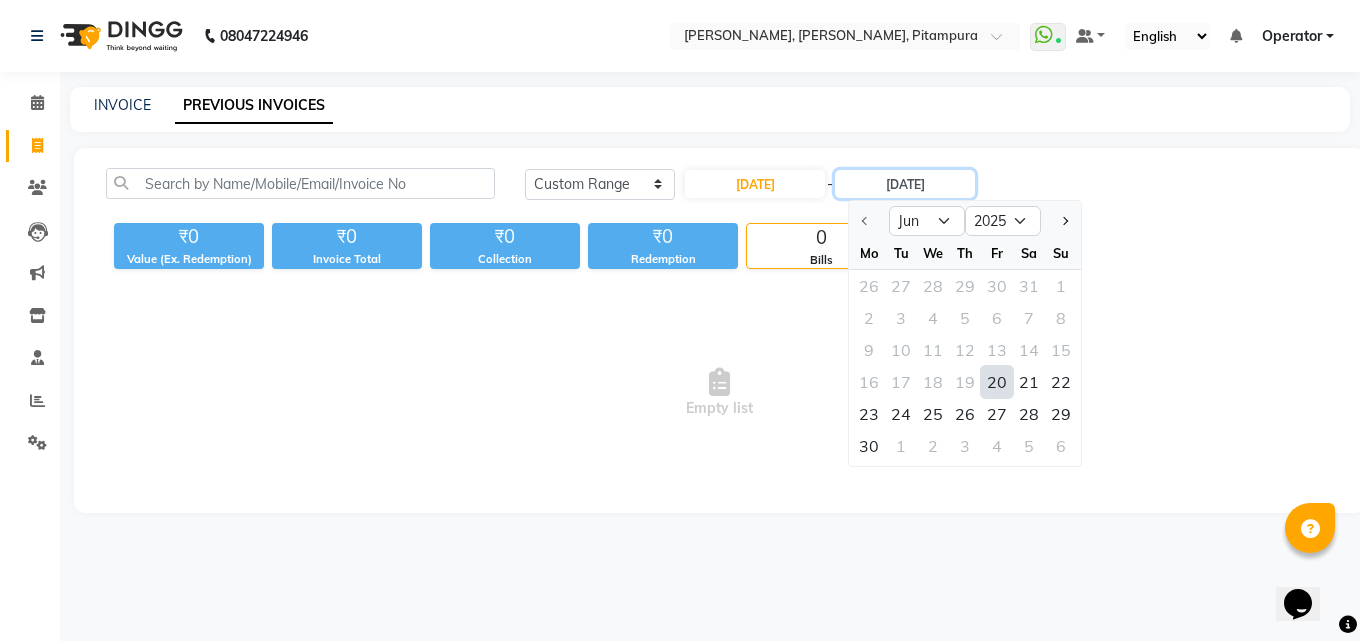 type on "[DATE]" 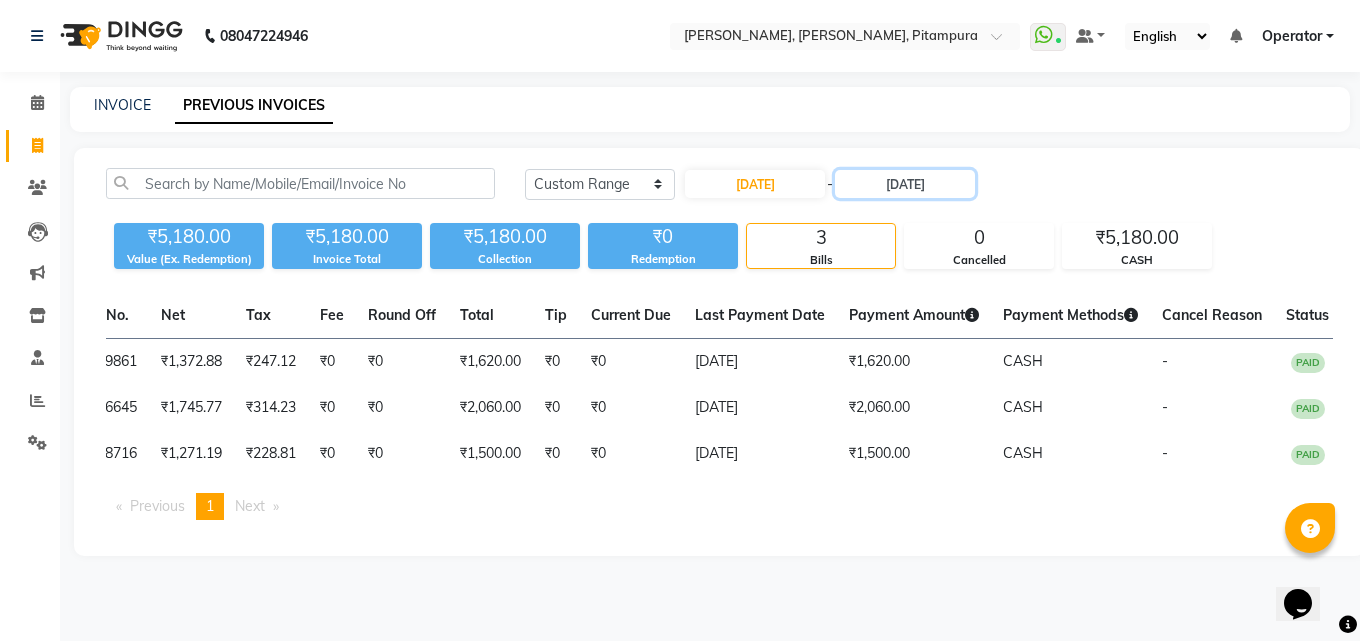 scroll, scrollTop: 0, scrollLeft: 0, axis: both 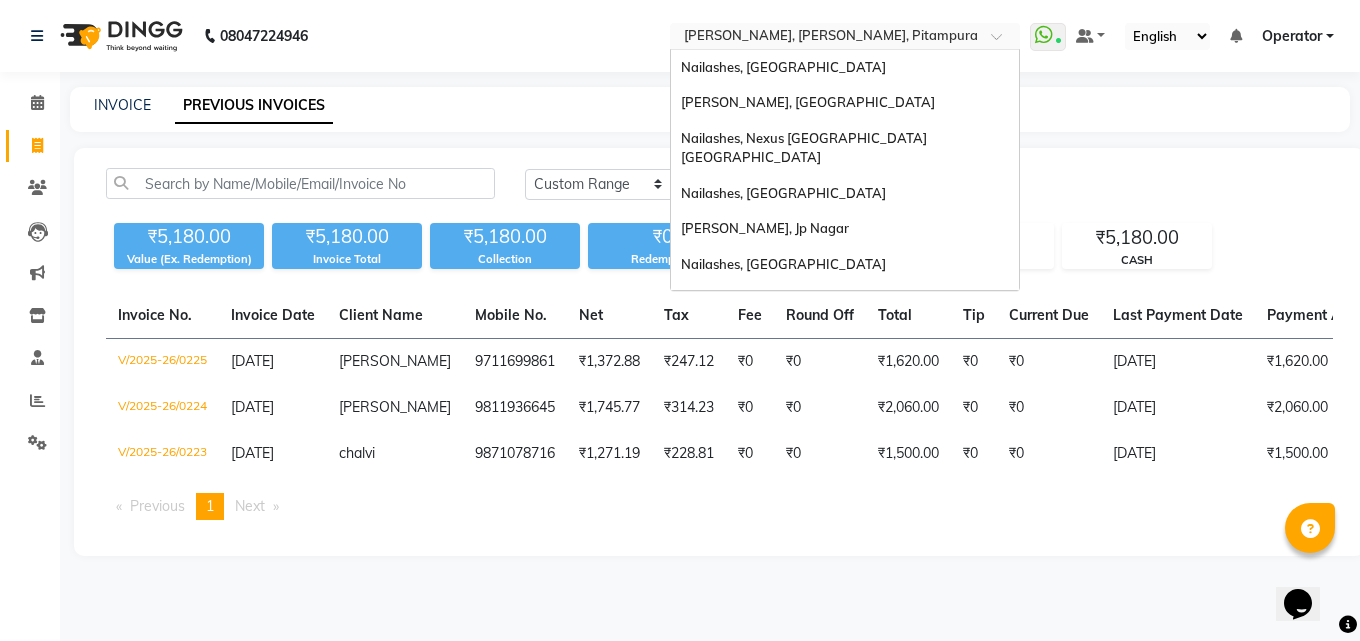click at bounding box center [825, 38] 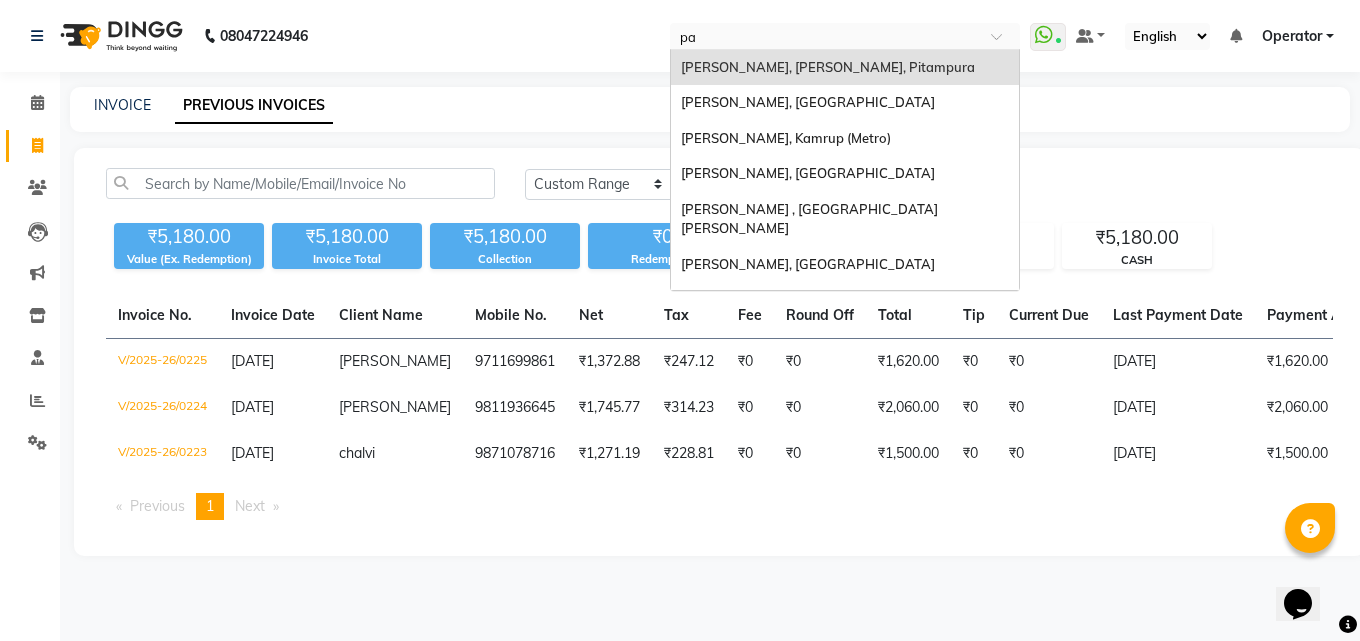 scroll, scrollTop: 0, scrollLeft: 0, axis: both 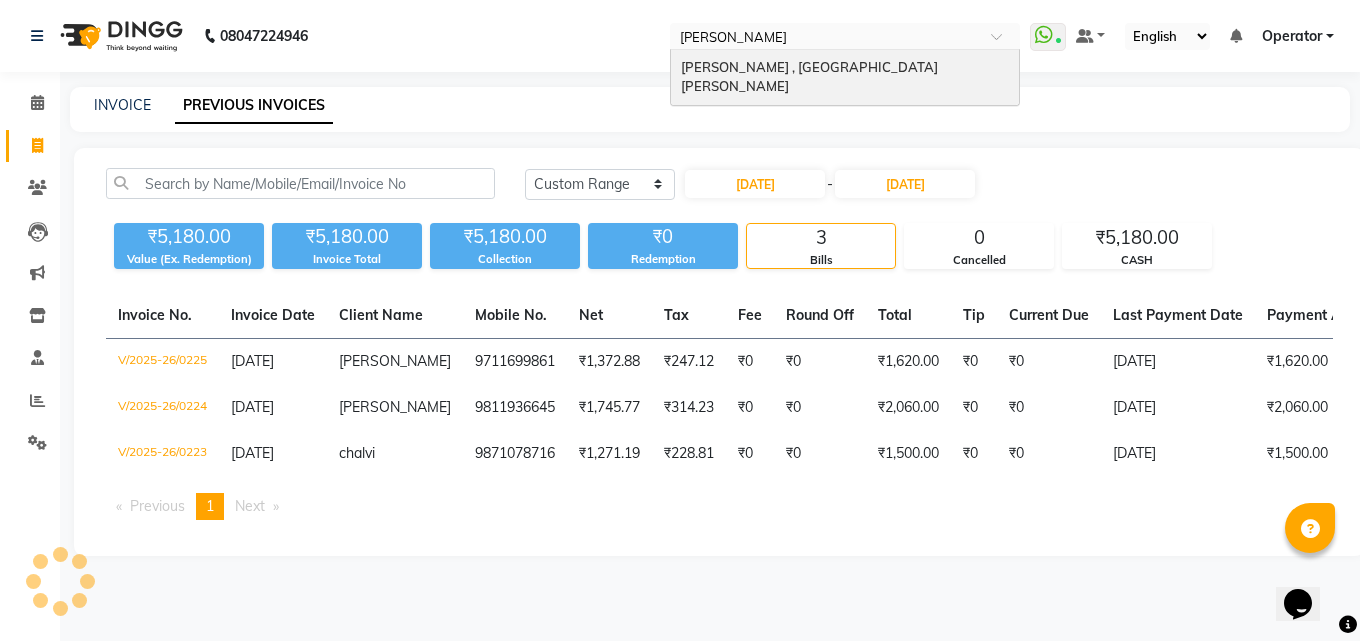 type on "[PERSON_NAME]" 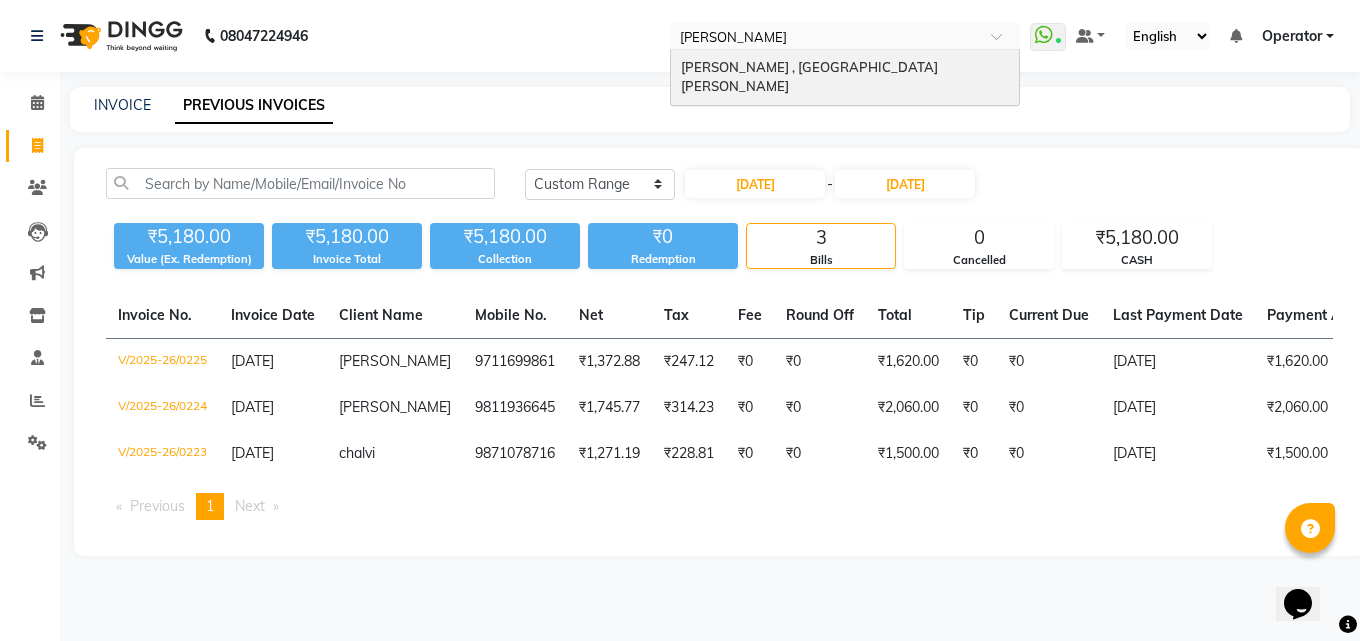 type 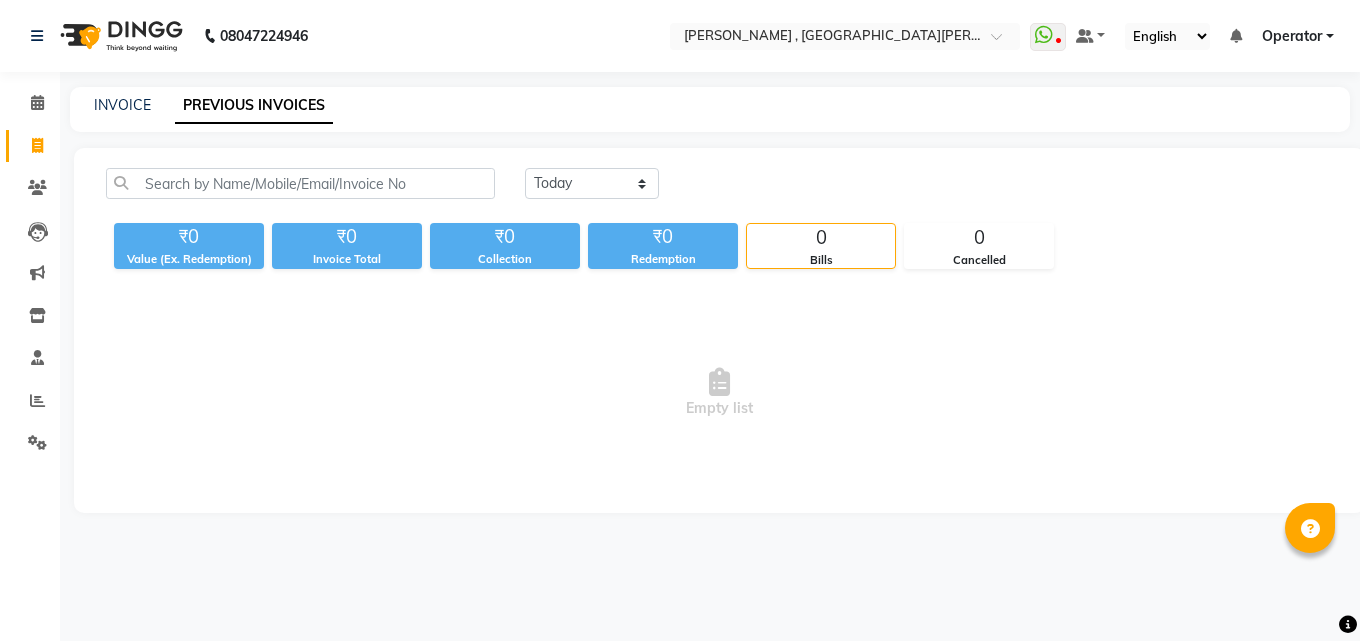 scroll, scrollTop: 0, scrollLeft: 0, axis: both 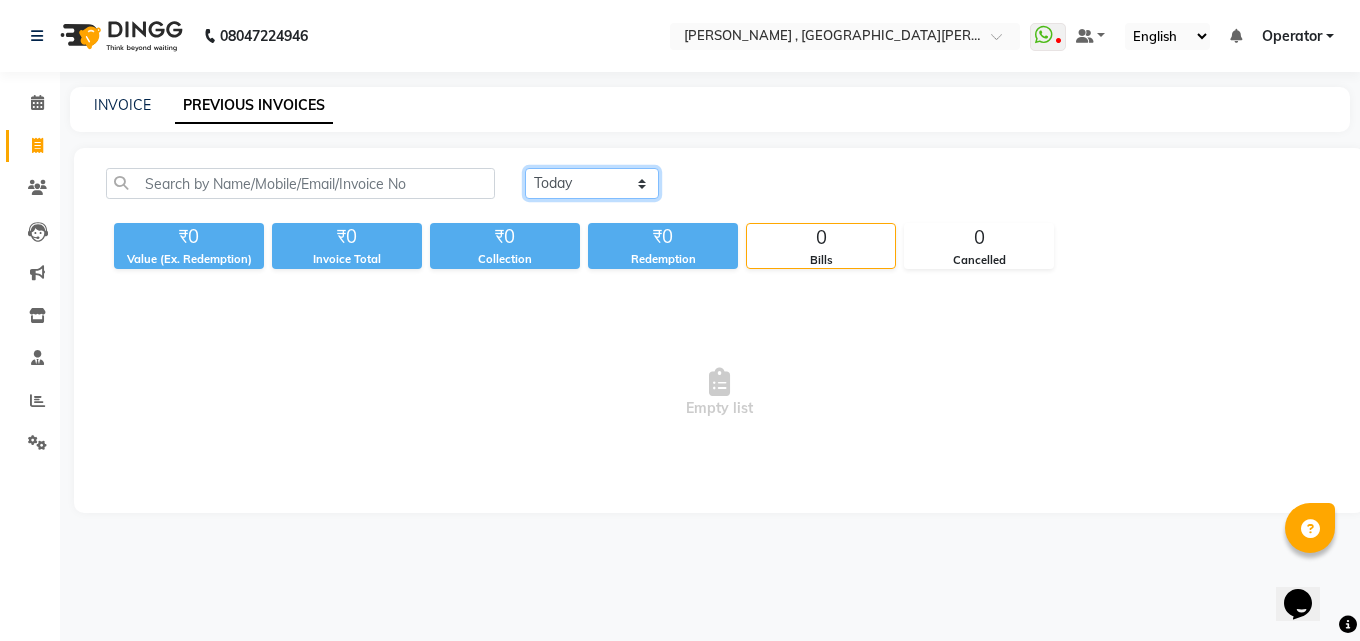 click on "[DATE] [DATE] Custom Range" 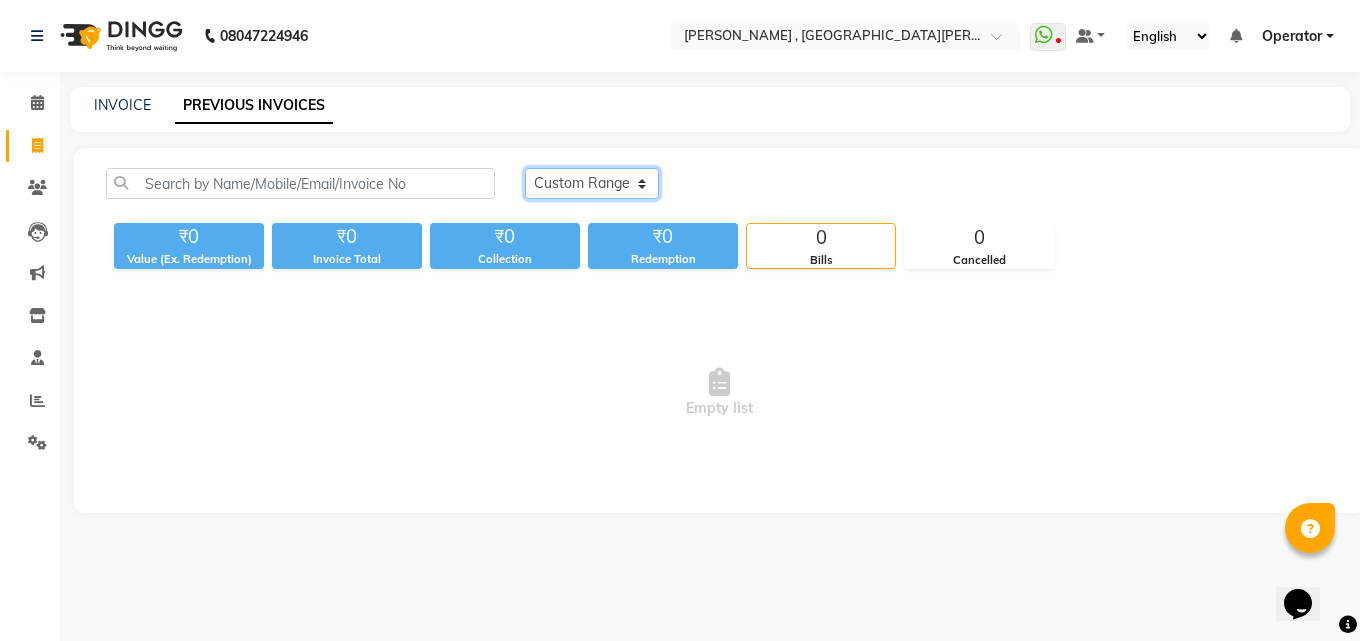 click on "[DATE] [DATE] Custom Range" 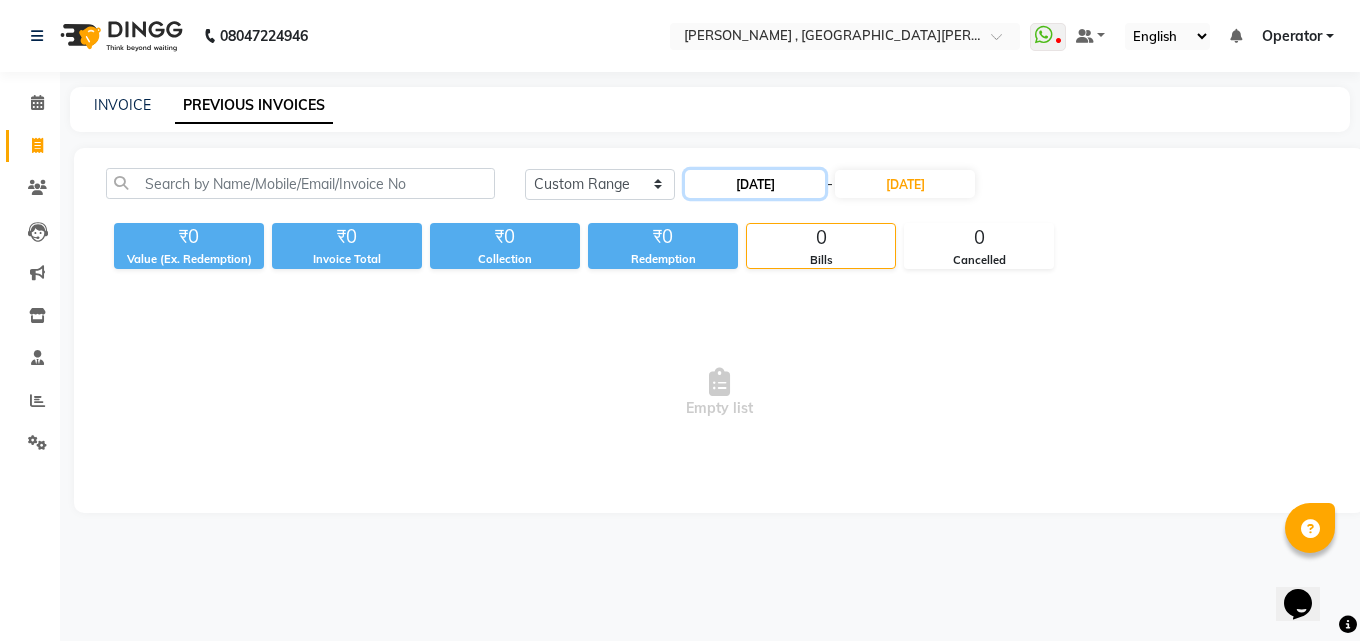 click on "[DATE]" 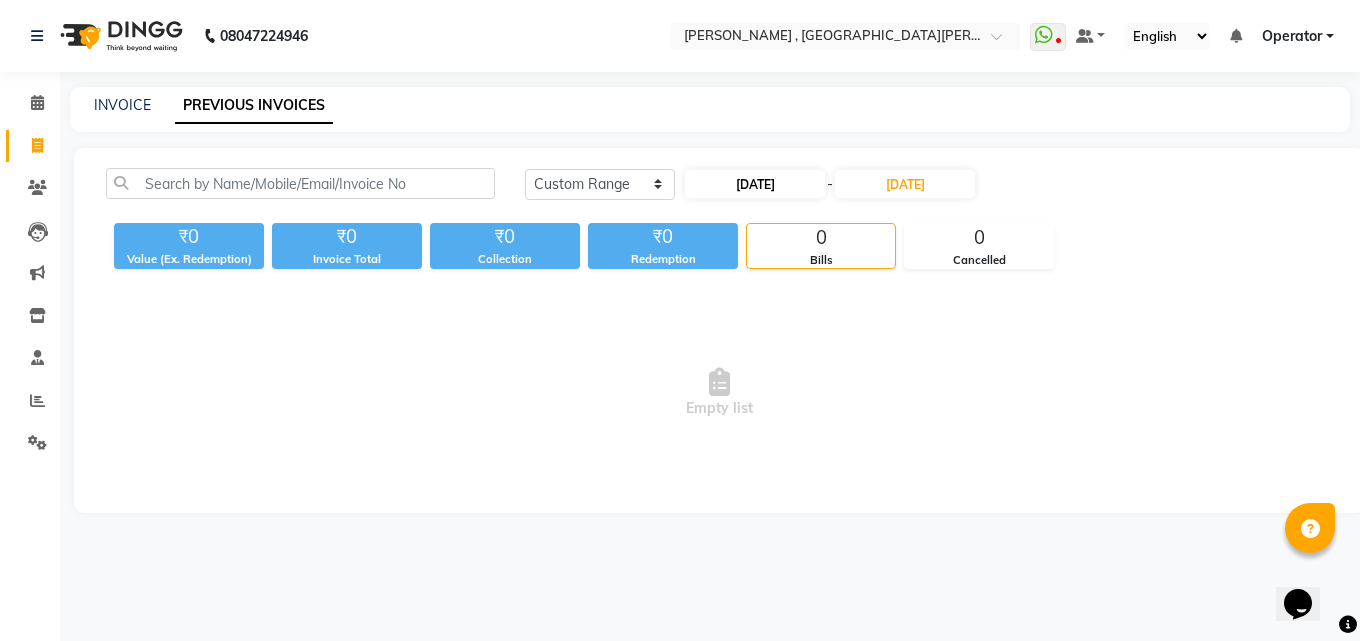 select on "7" 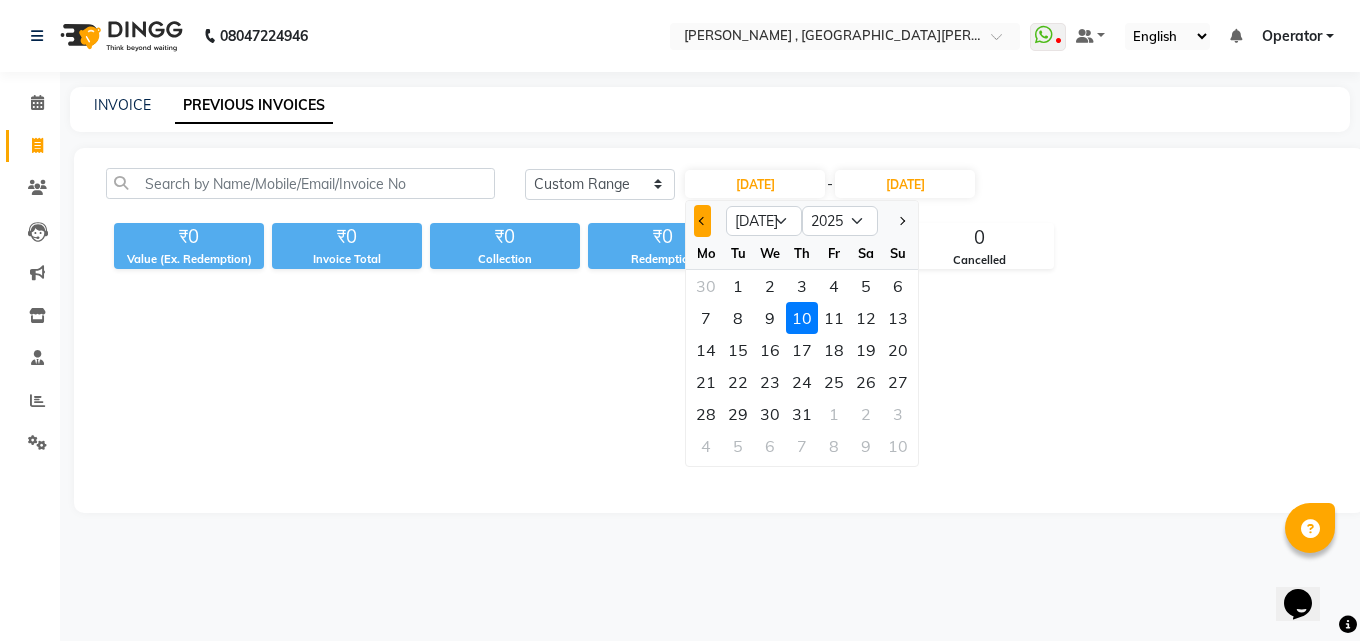 click 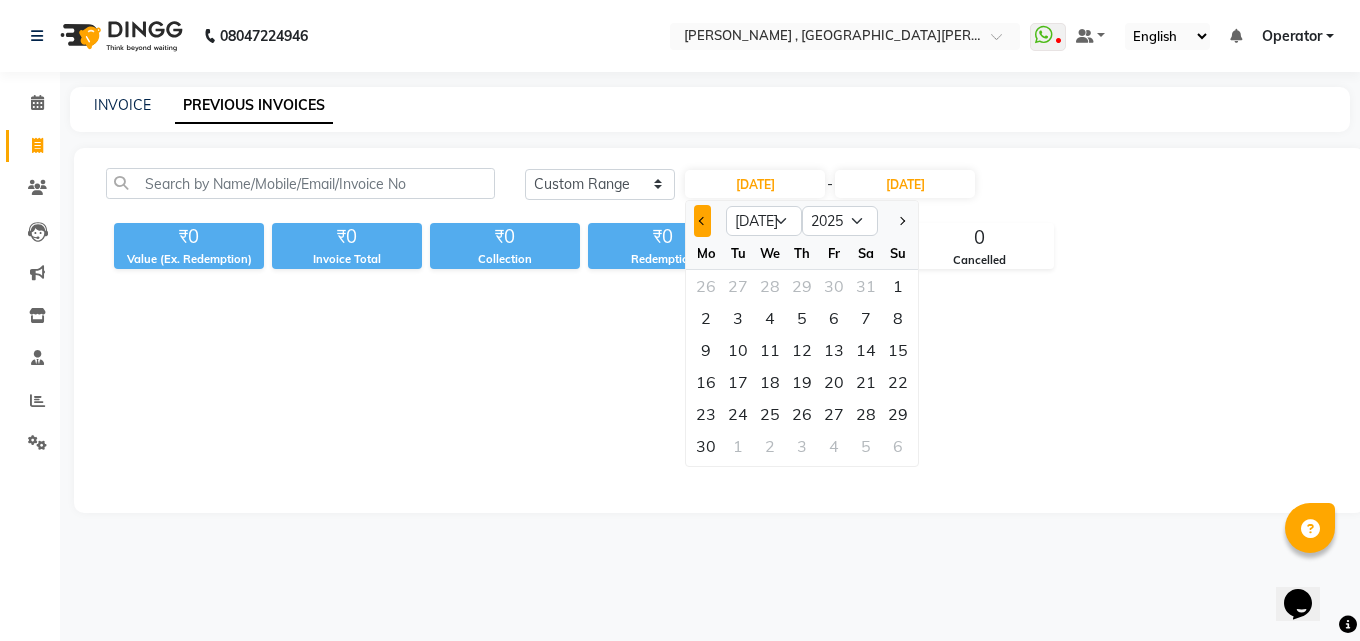 select on "6" 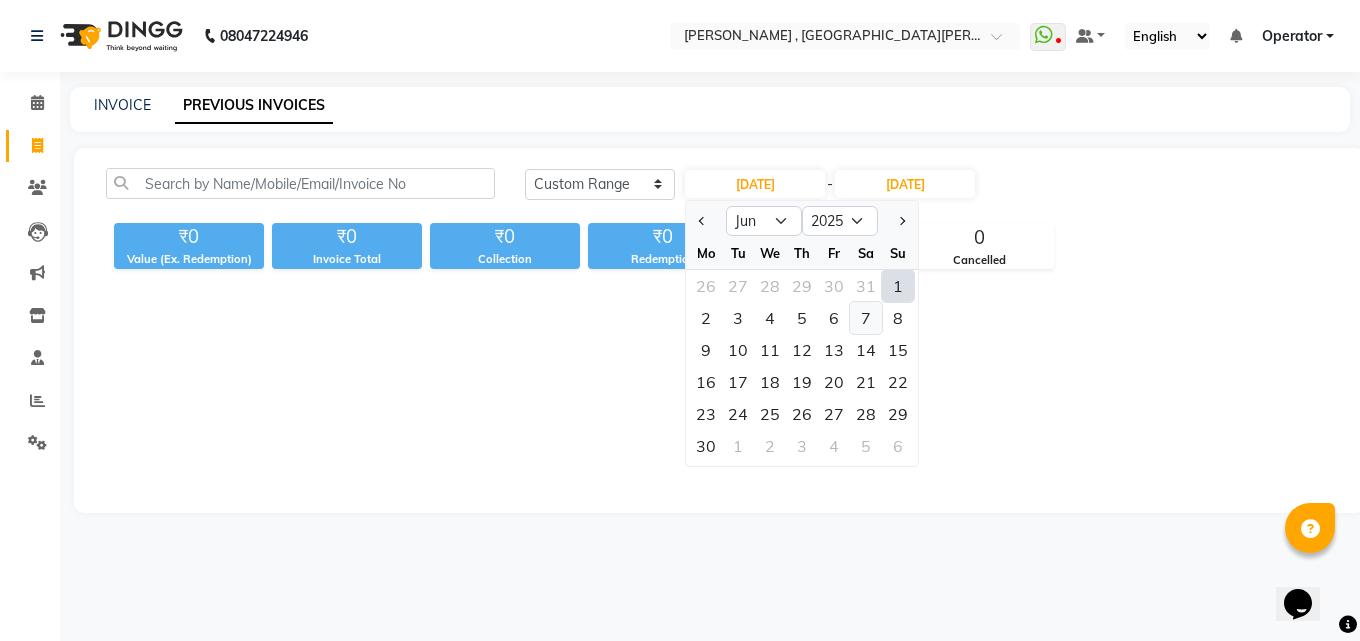 click on "7" 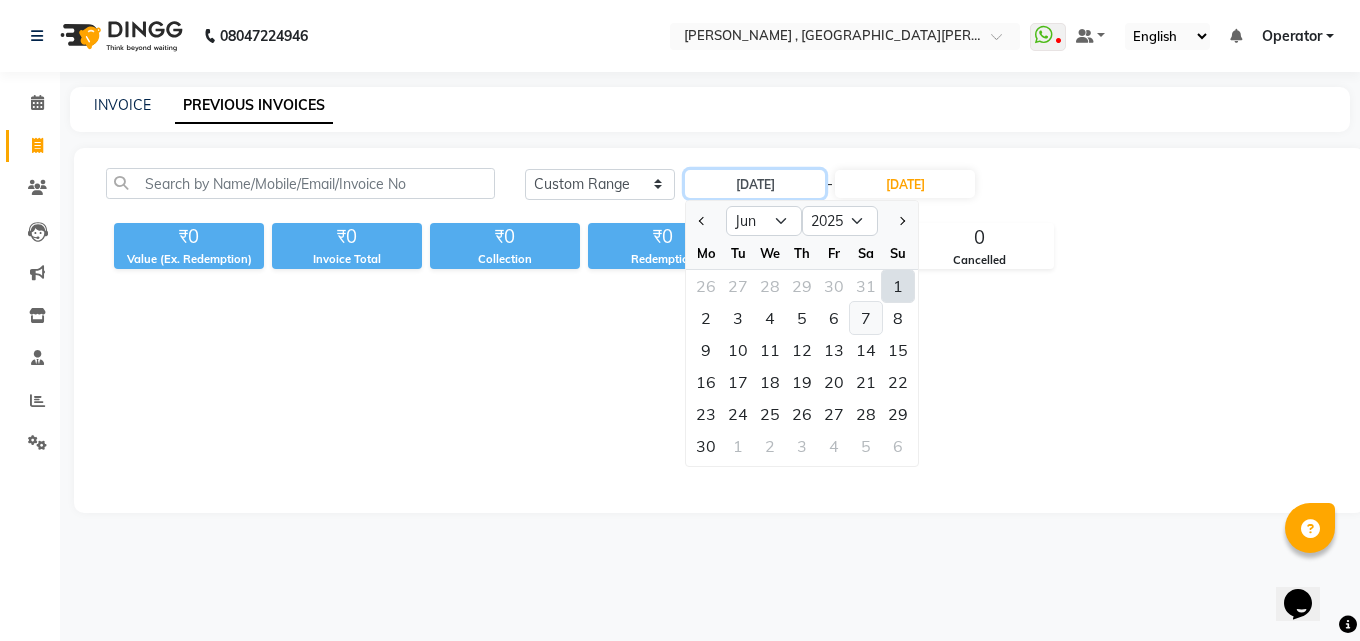 type on "[DATE]" 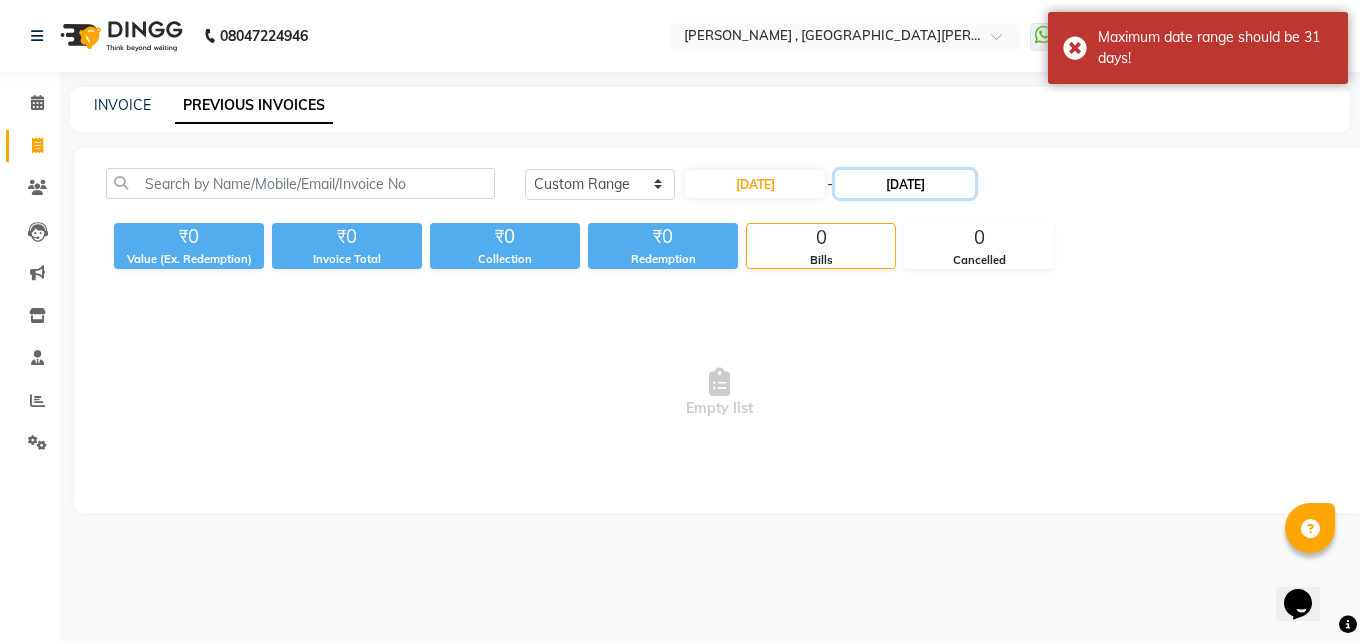 click on "[DATE]" 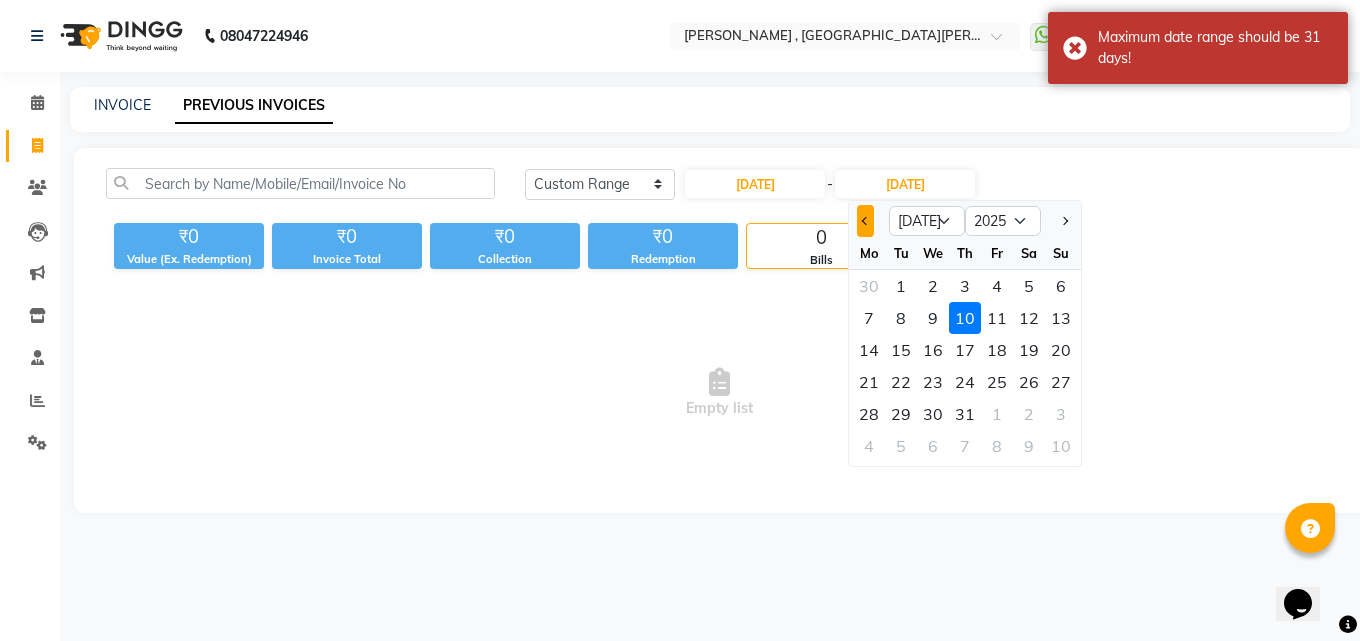 click 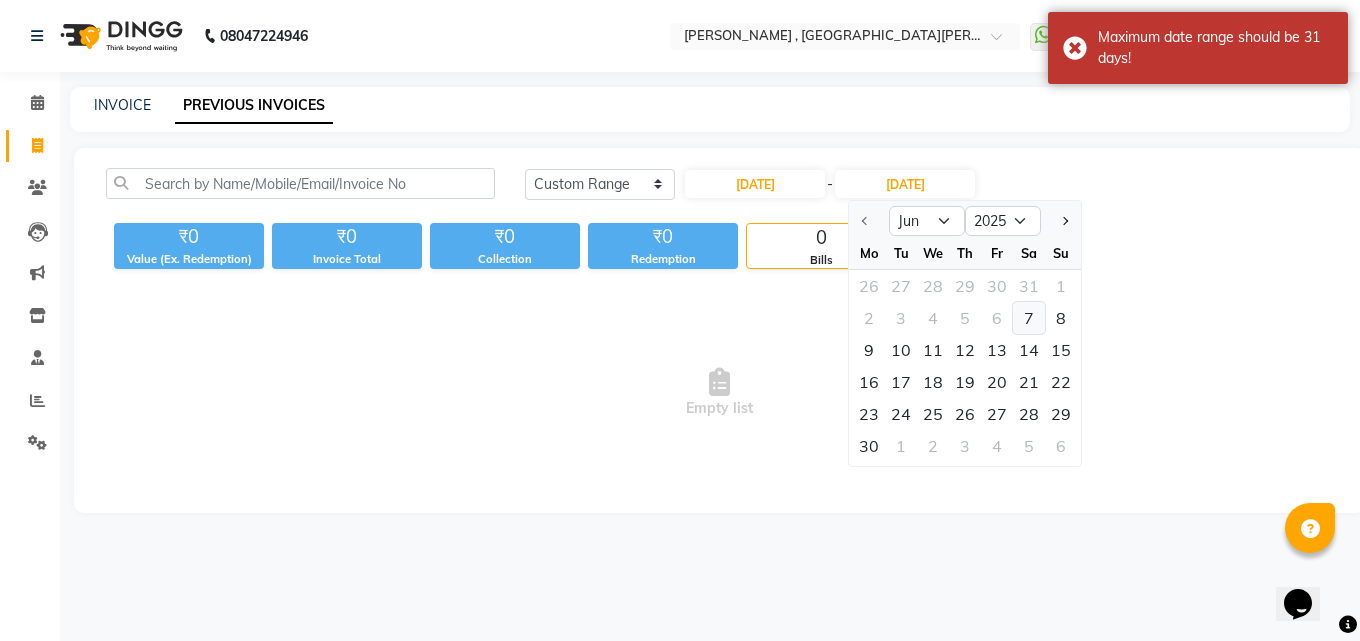 click on "7" 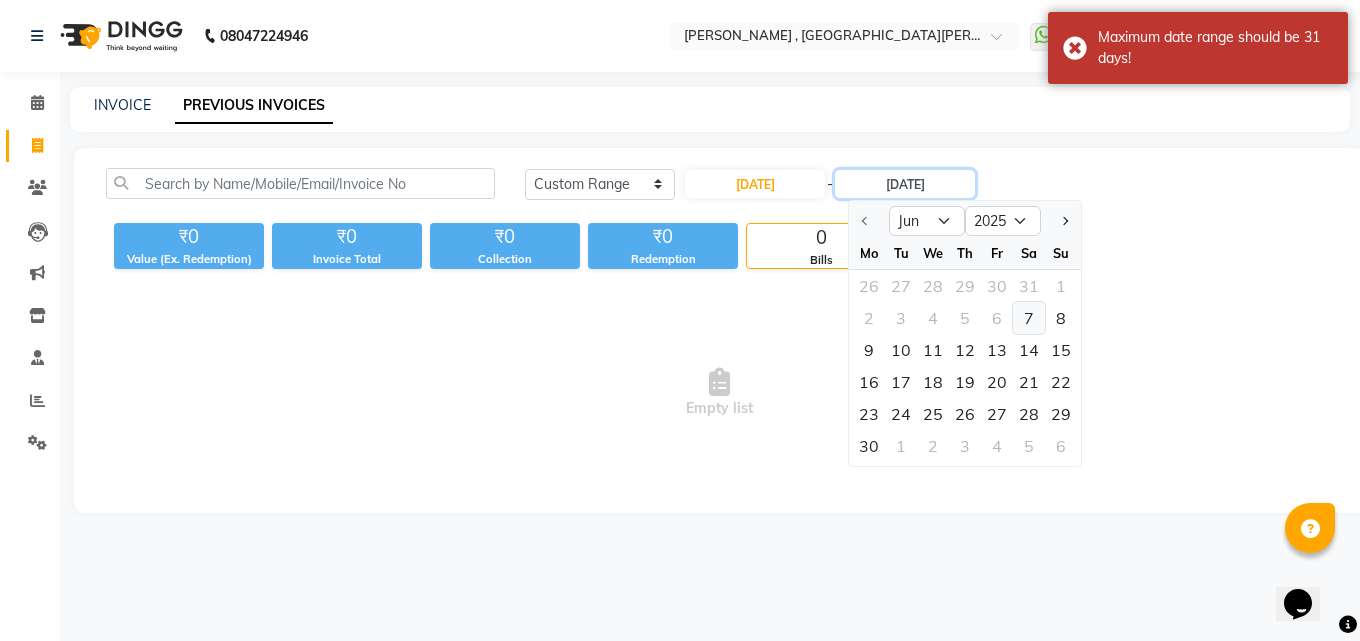 type on "[DATE]" 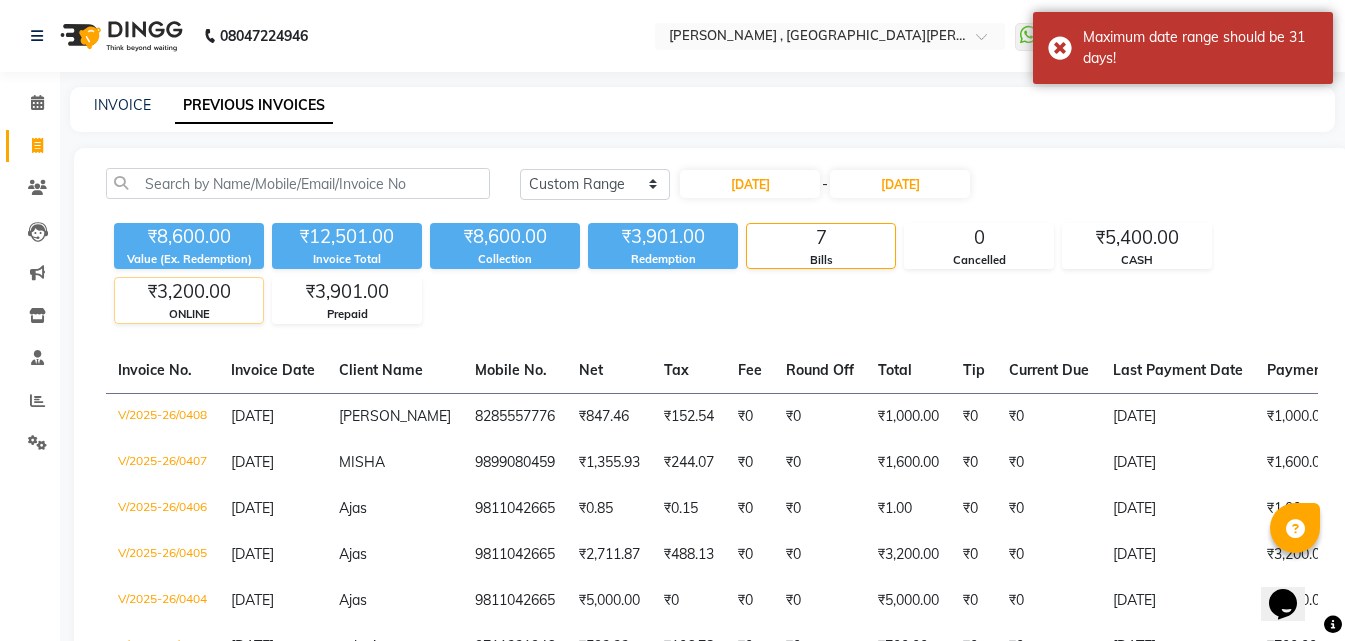 click on "₹3,200.00" 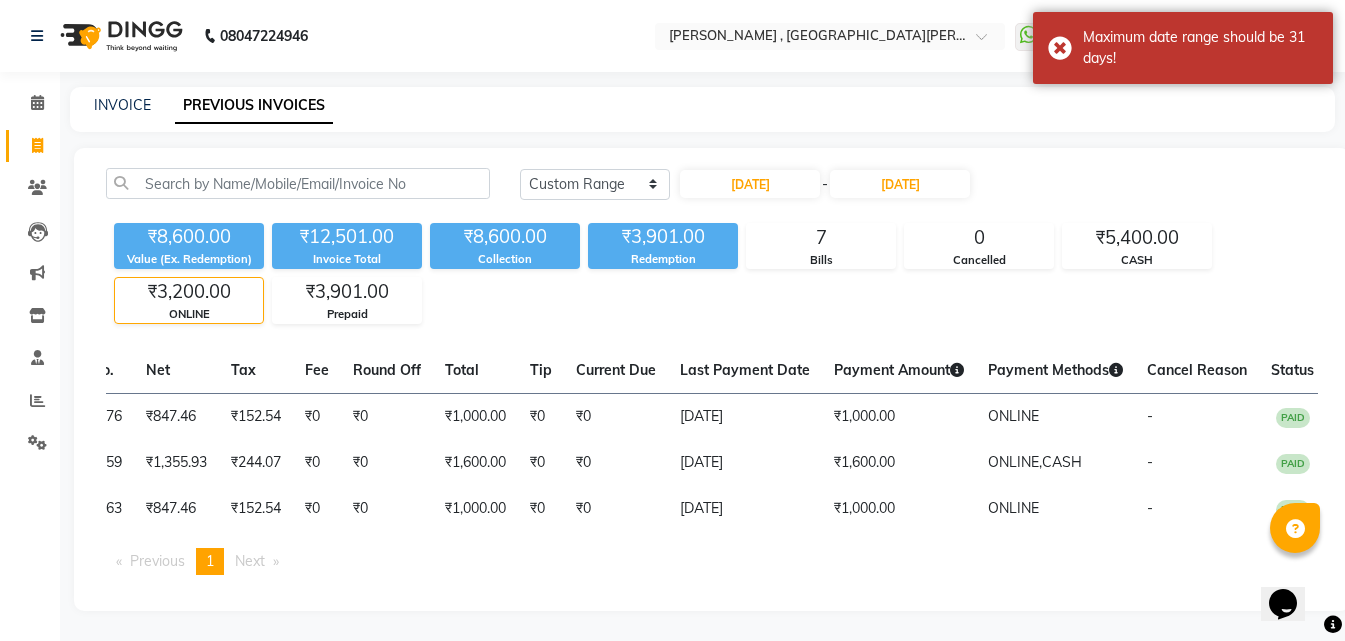 scroll, scrollTop: 0, scrollLeft: 0, axis: both 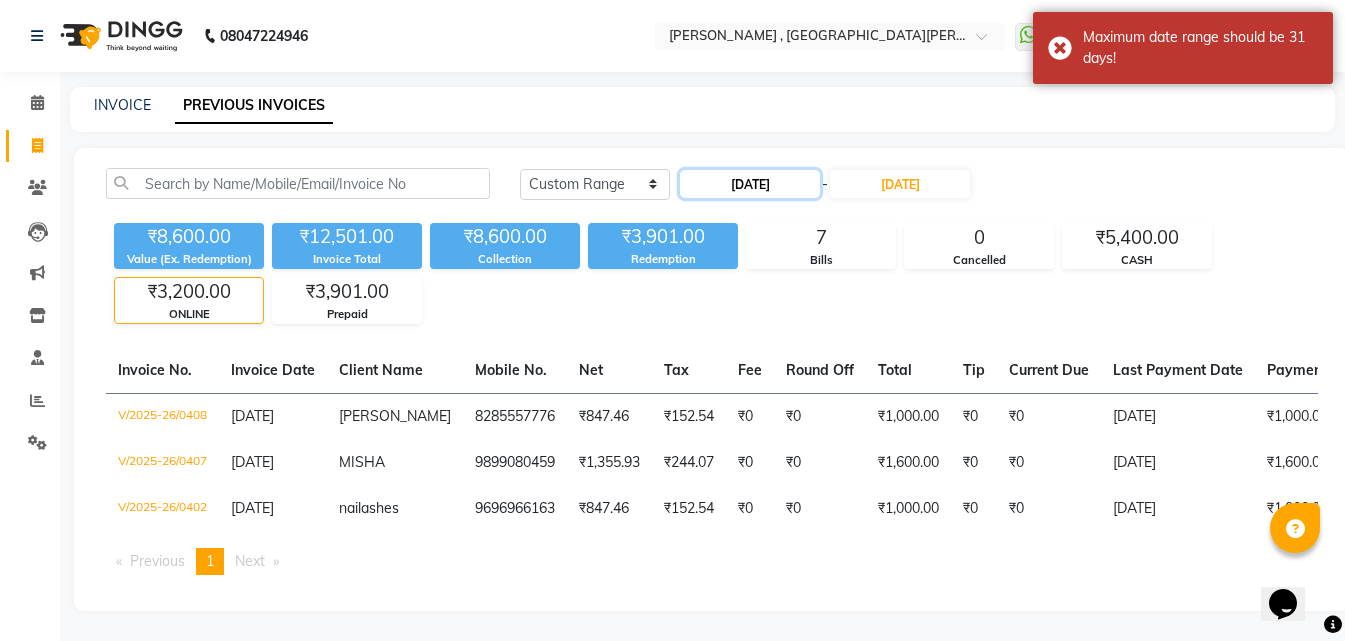 click on "[DATE]" 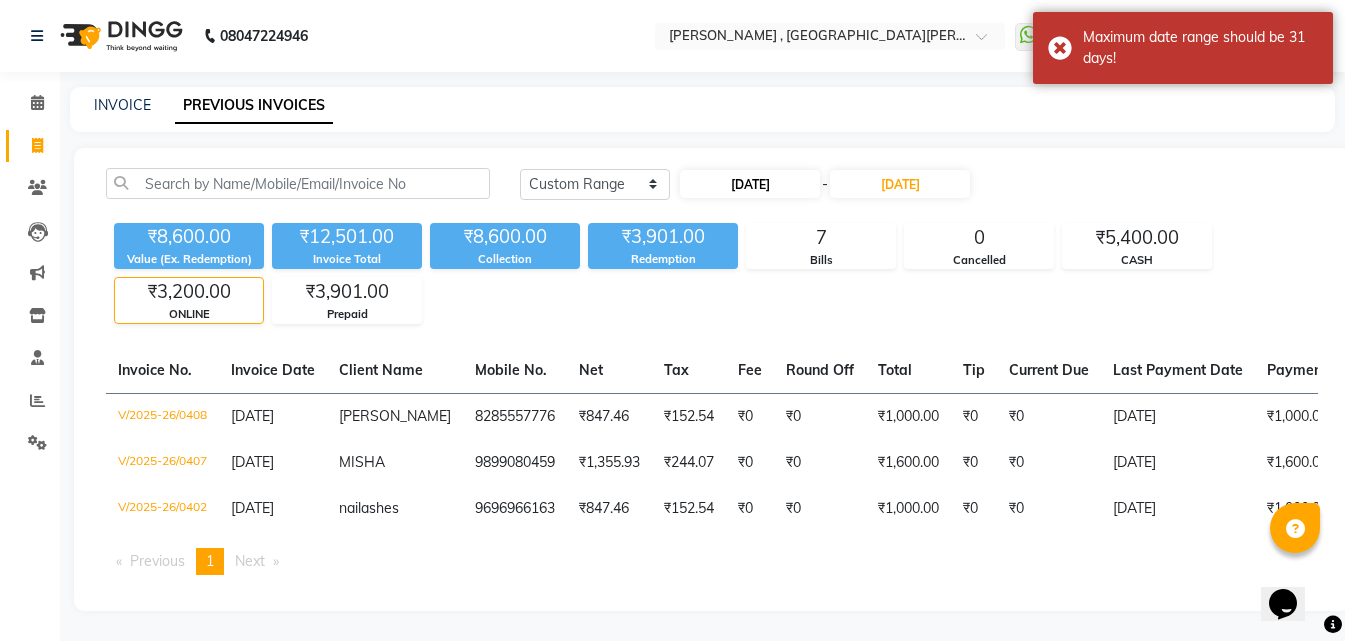 select on "6" 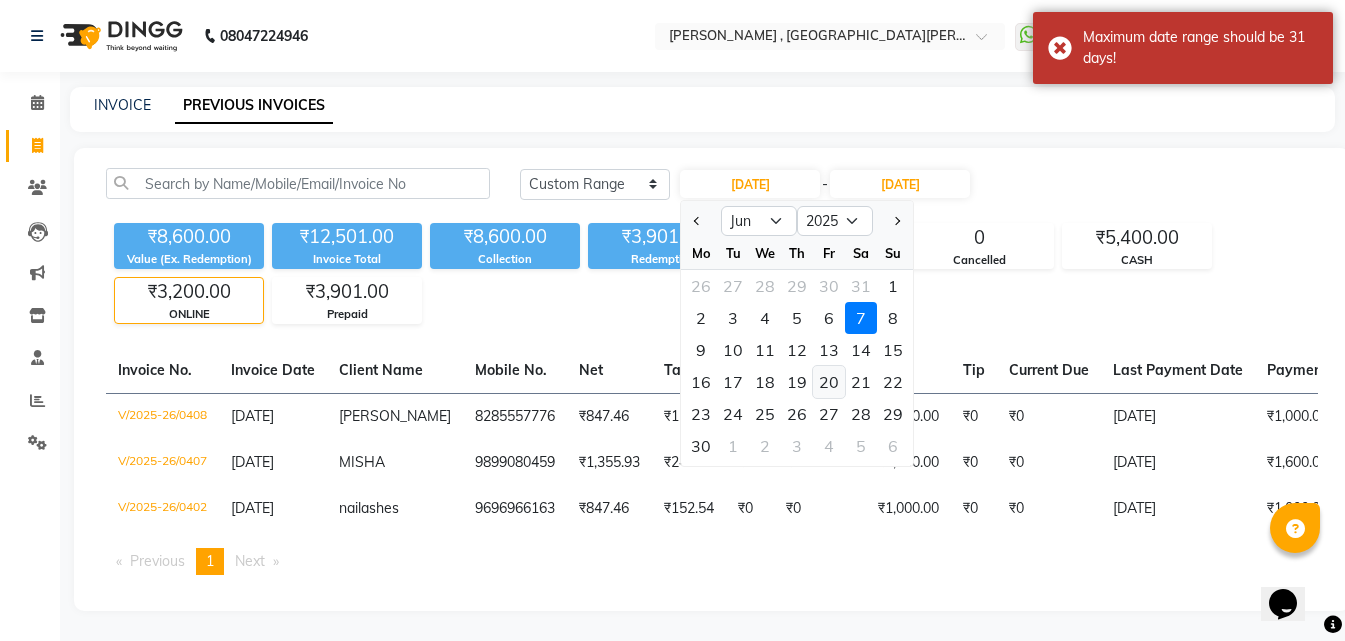 click on "20" 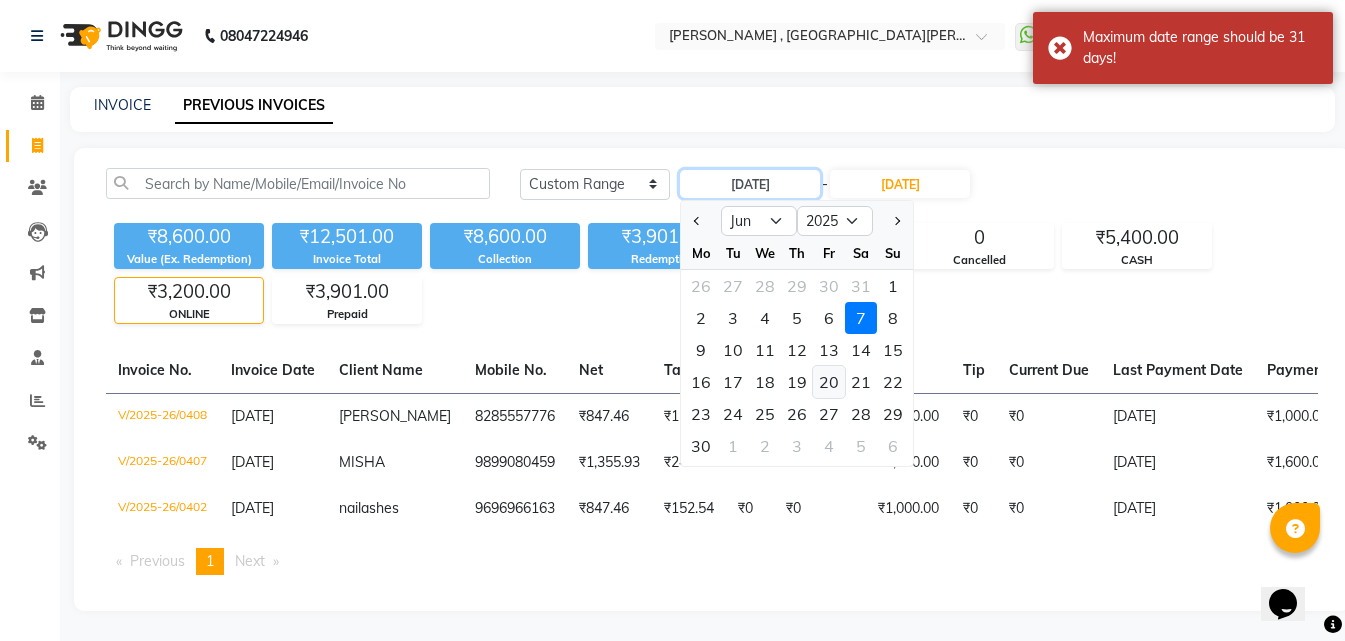 type on "[DATE]" 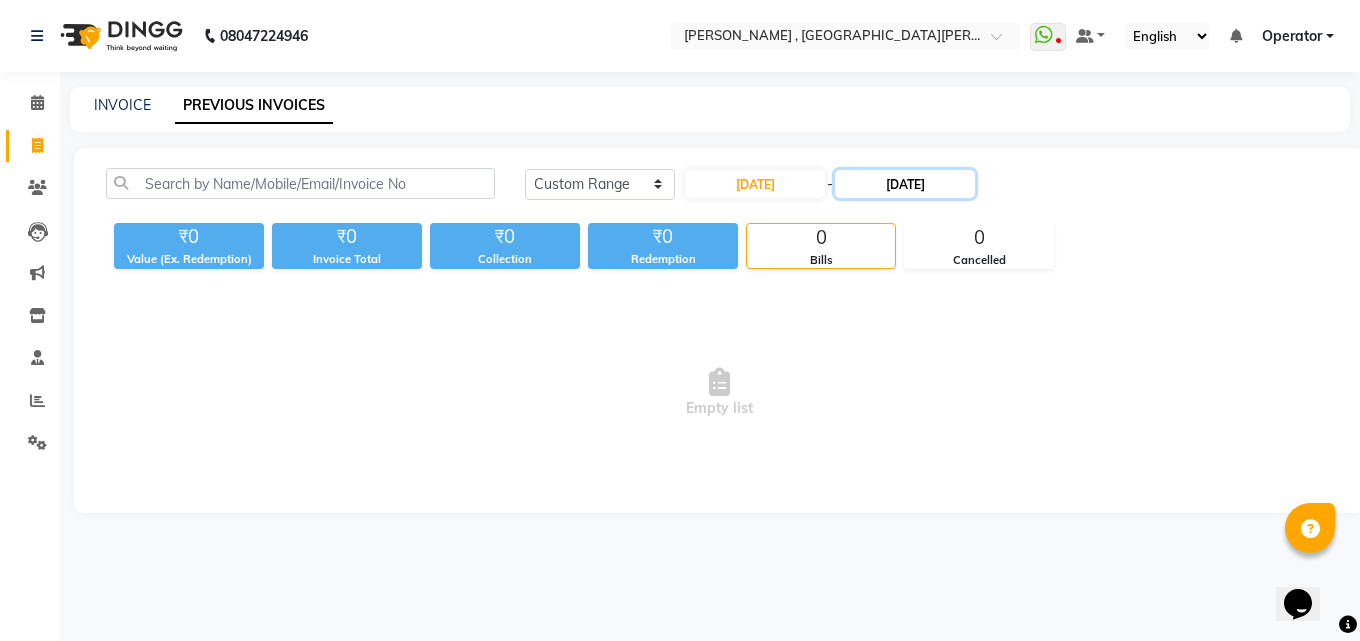 click on "[DATE]" 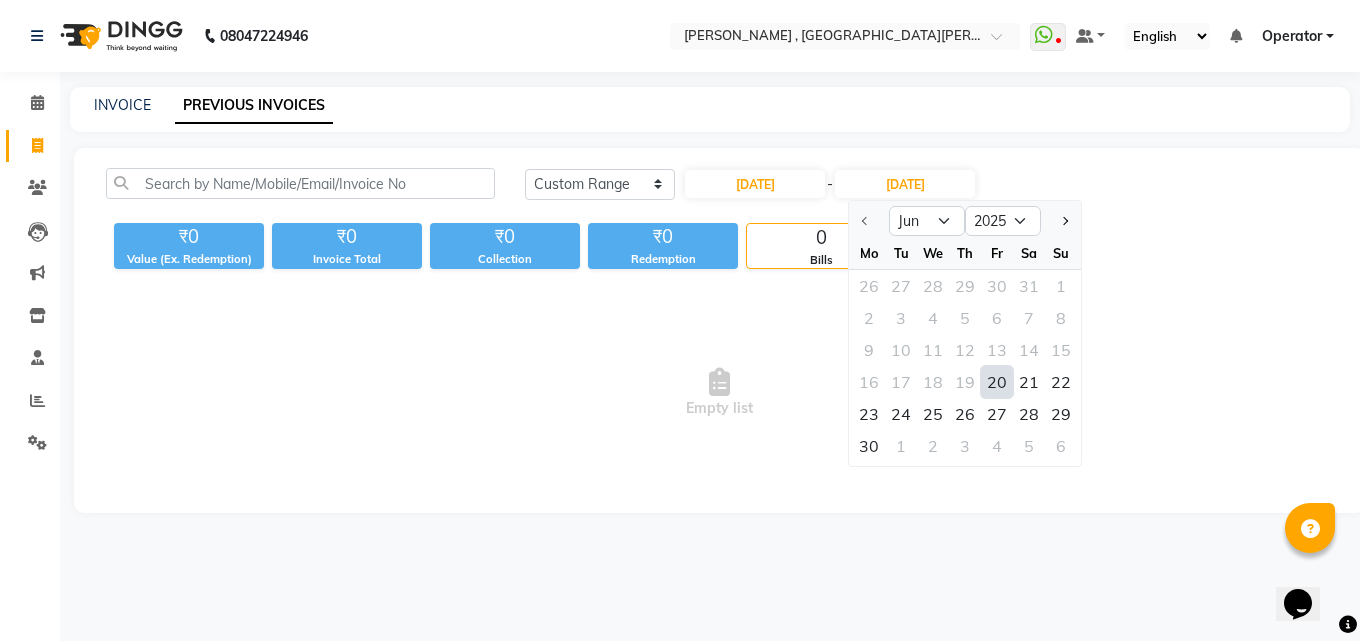 click on "20" 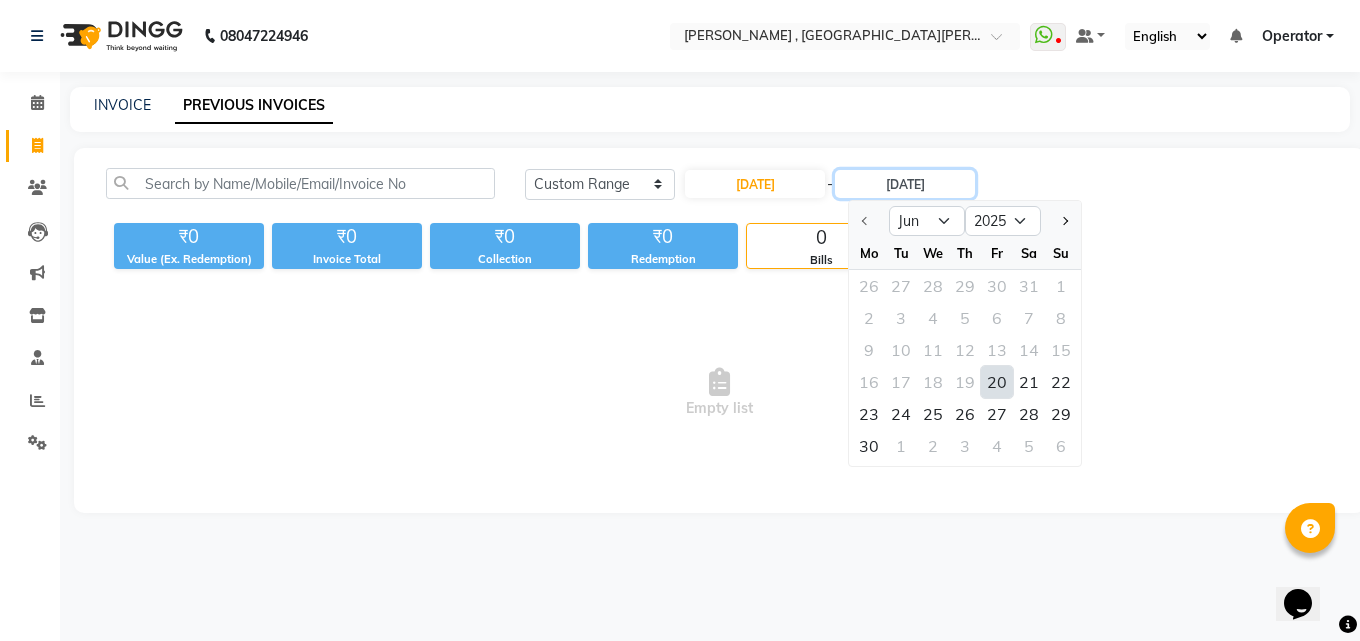 type on "[DATE]" 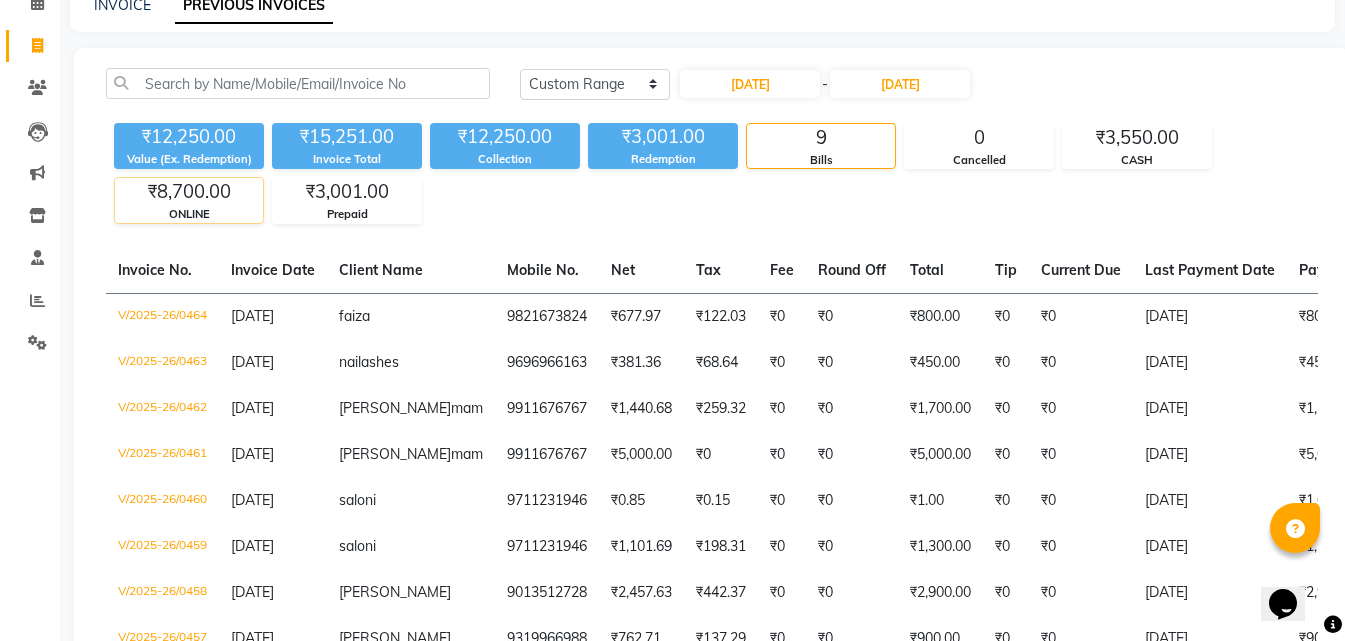 click on "ONLINE" 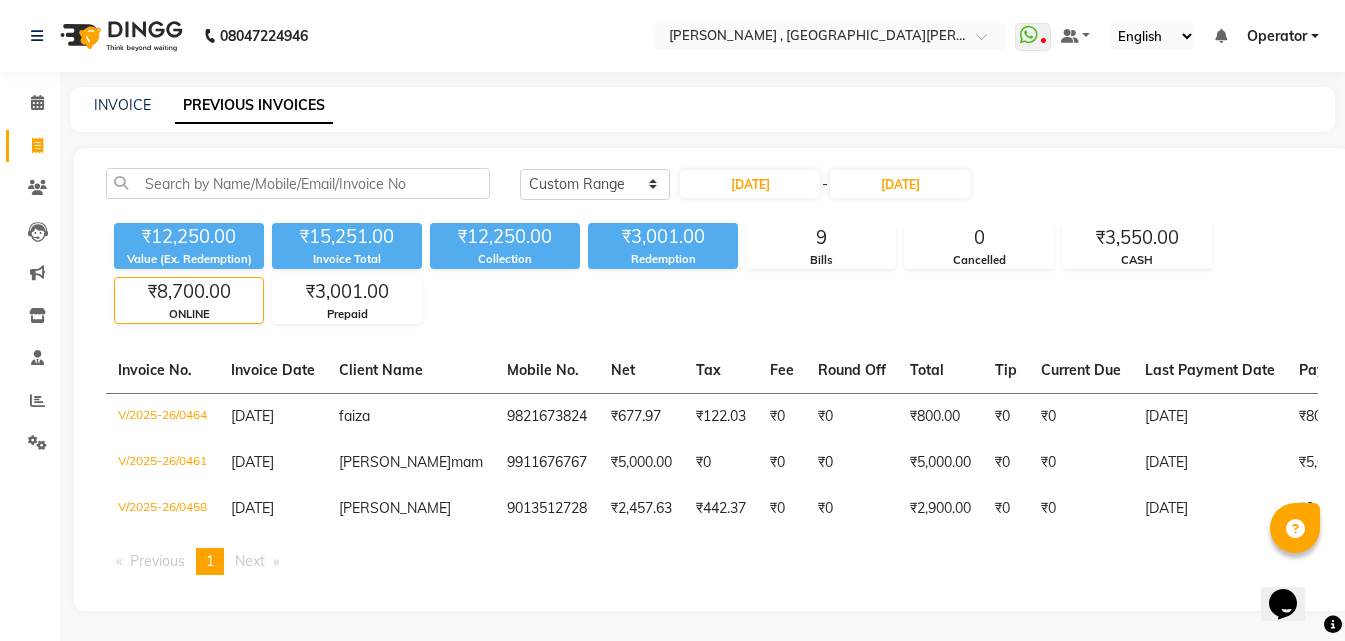 scroll, scrollTop: 15, scrollLeft: 0, axis: vertical 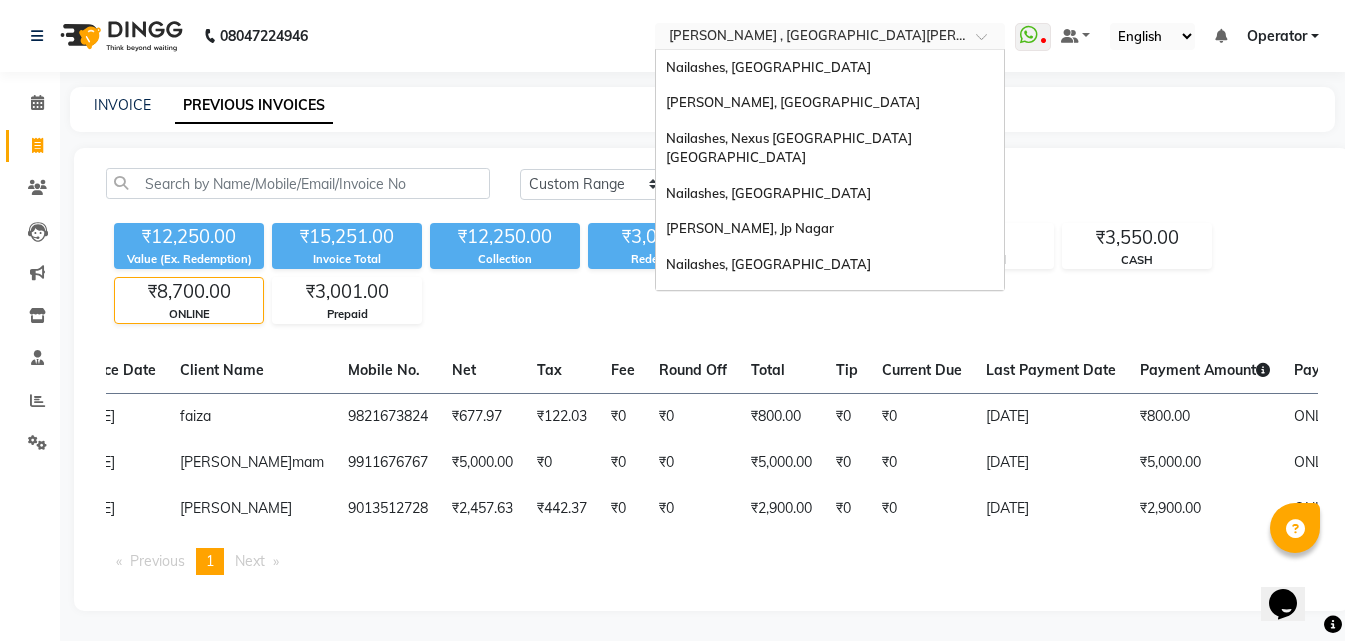 click at bounding box center (810, 38) 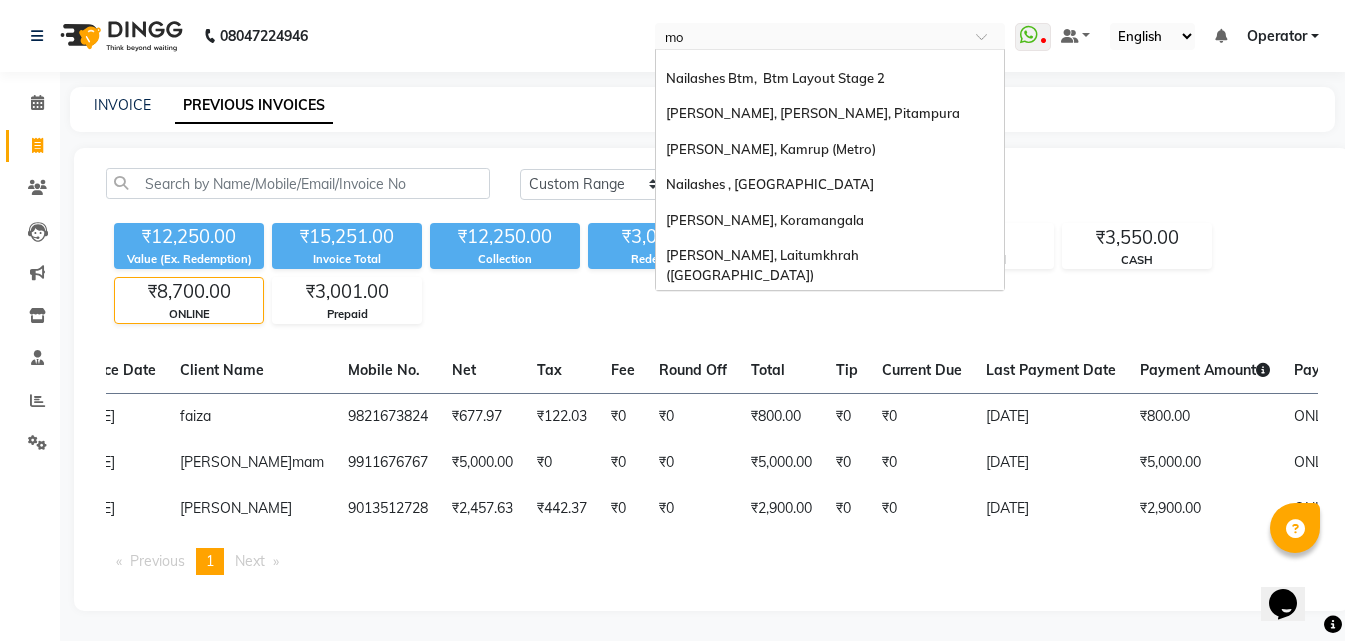 scroll, scrollTop: 0, scrollLeft: 0, axis: both 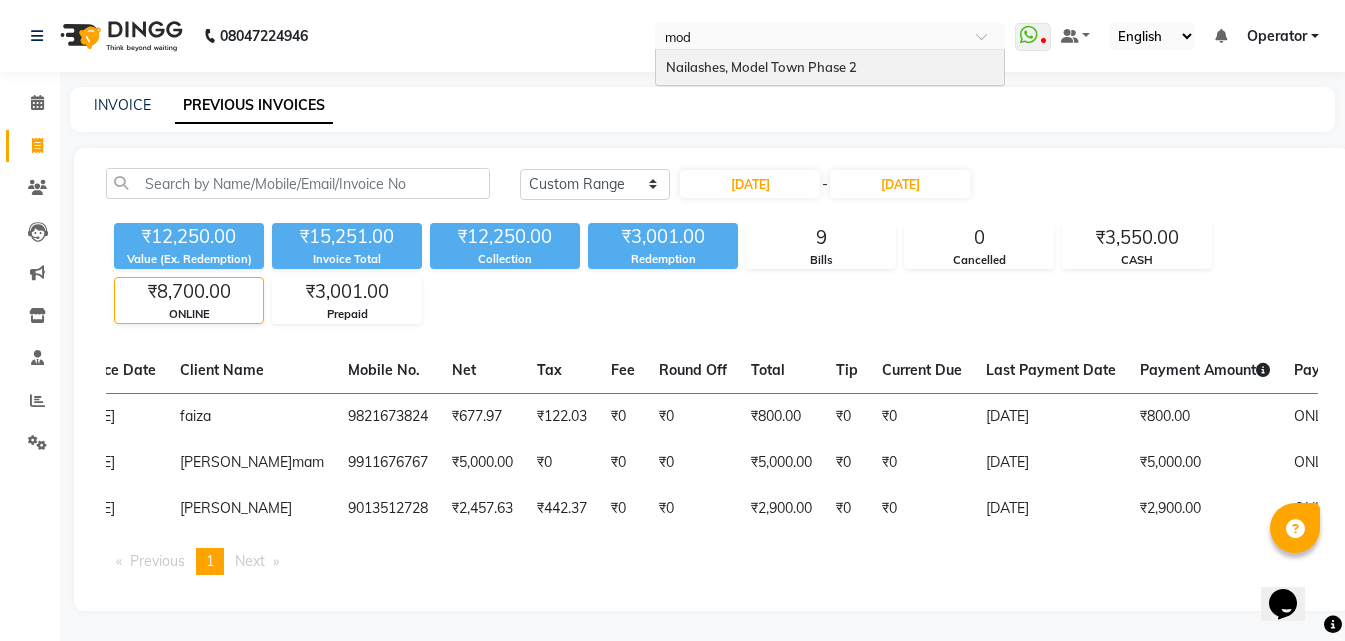 type on "mode" 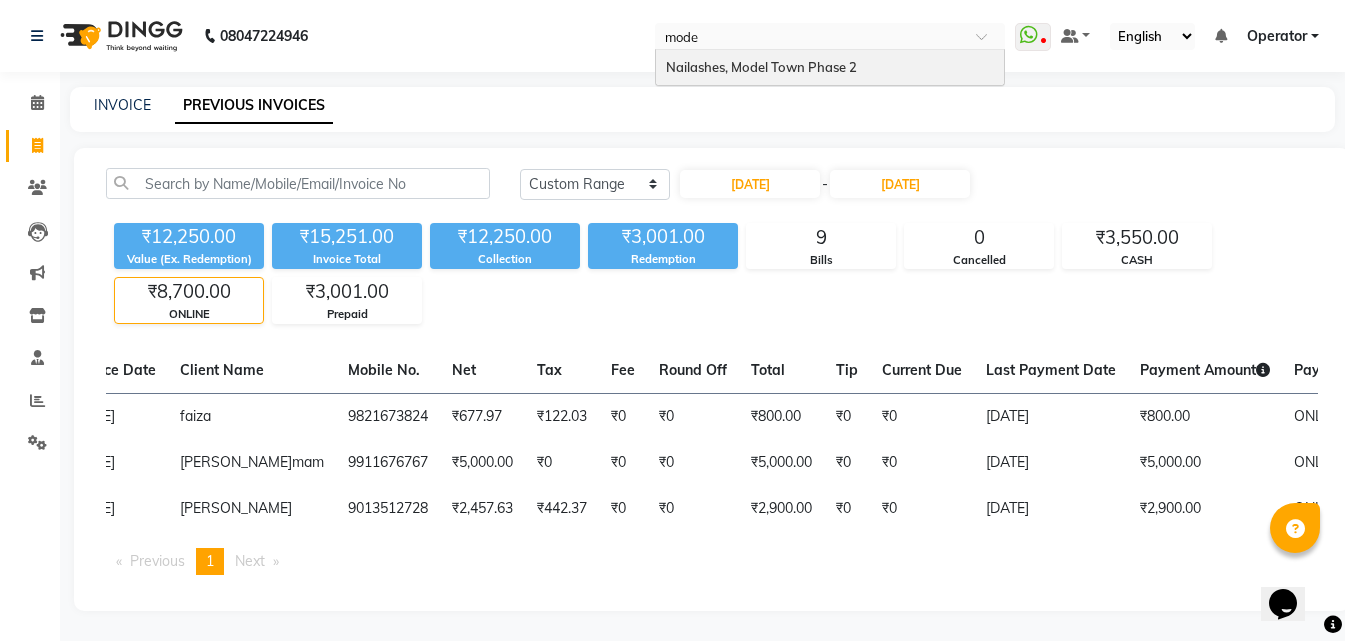 type 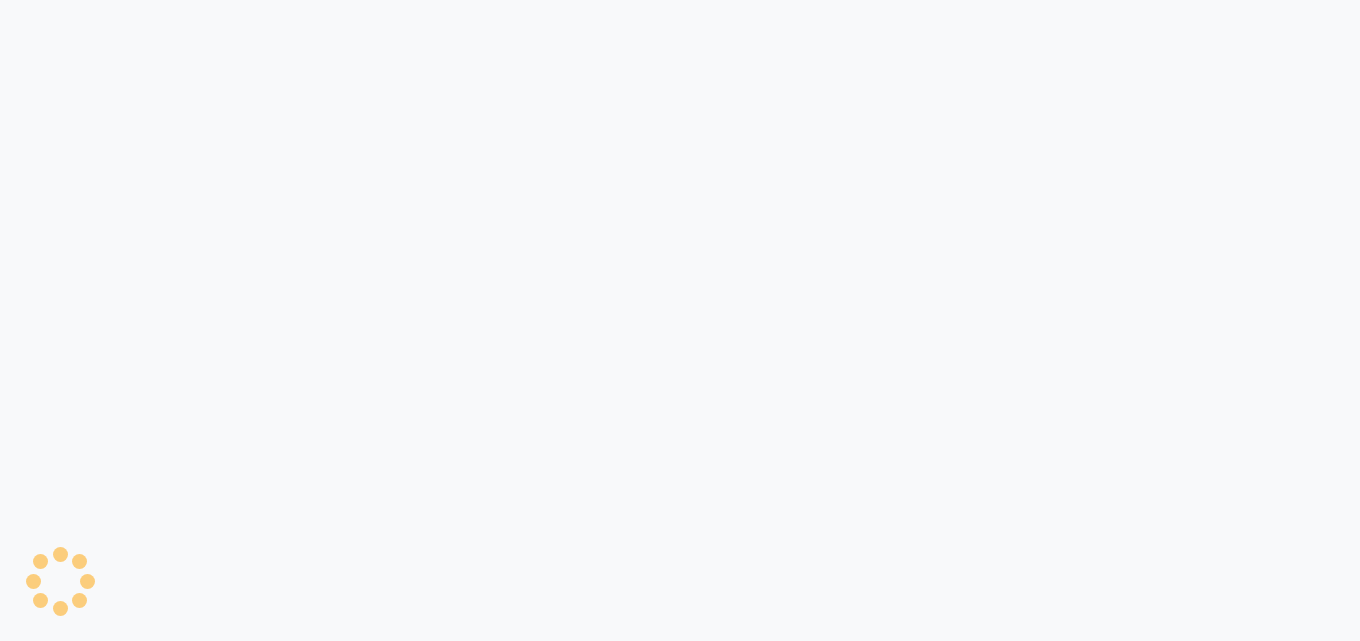 scroll, scrollTop: 0, scrollLeft: 0, axis: both 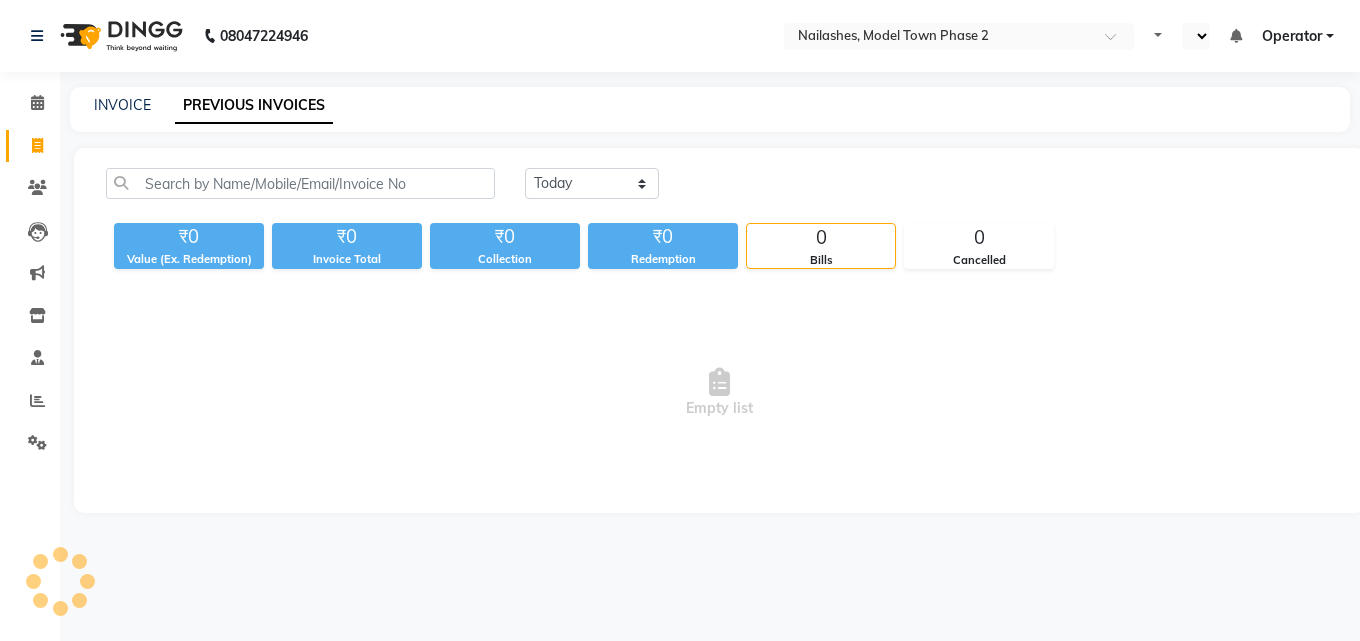 select on "en" 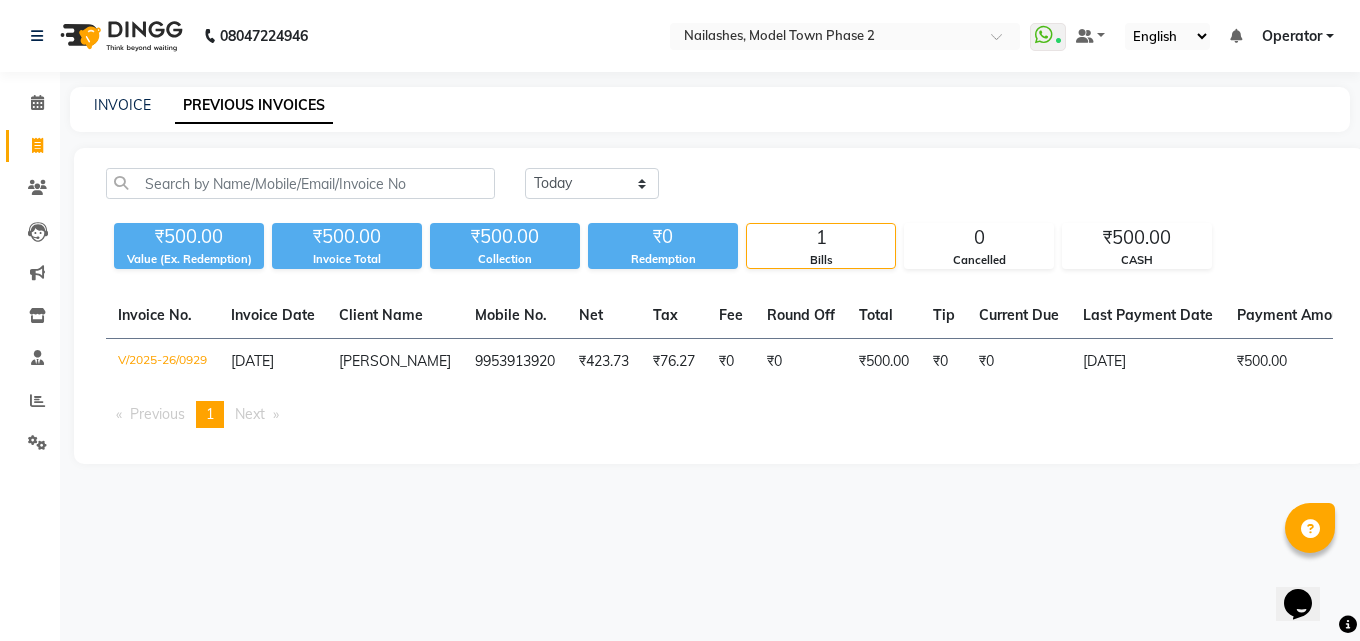 scroll, scrollTop: 0, scrollLeft: 0, axis: both 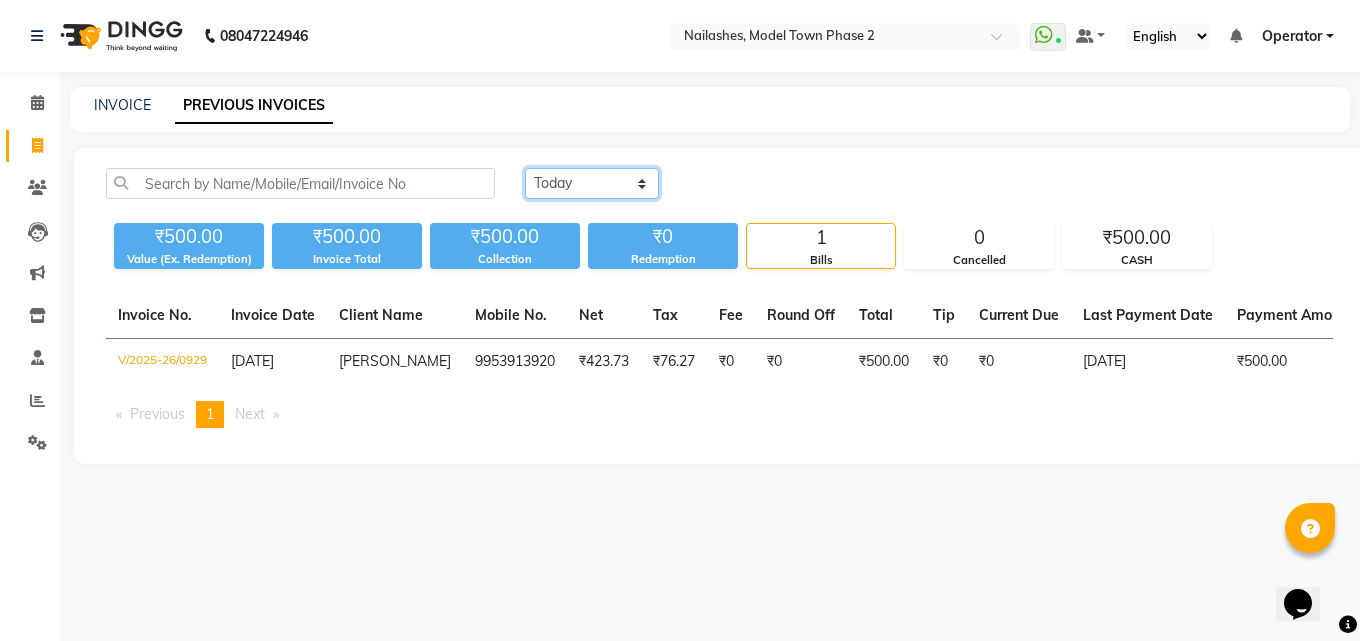 click on "[DATE] [DATE] Custom Range" 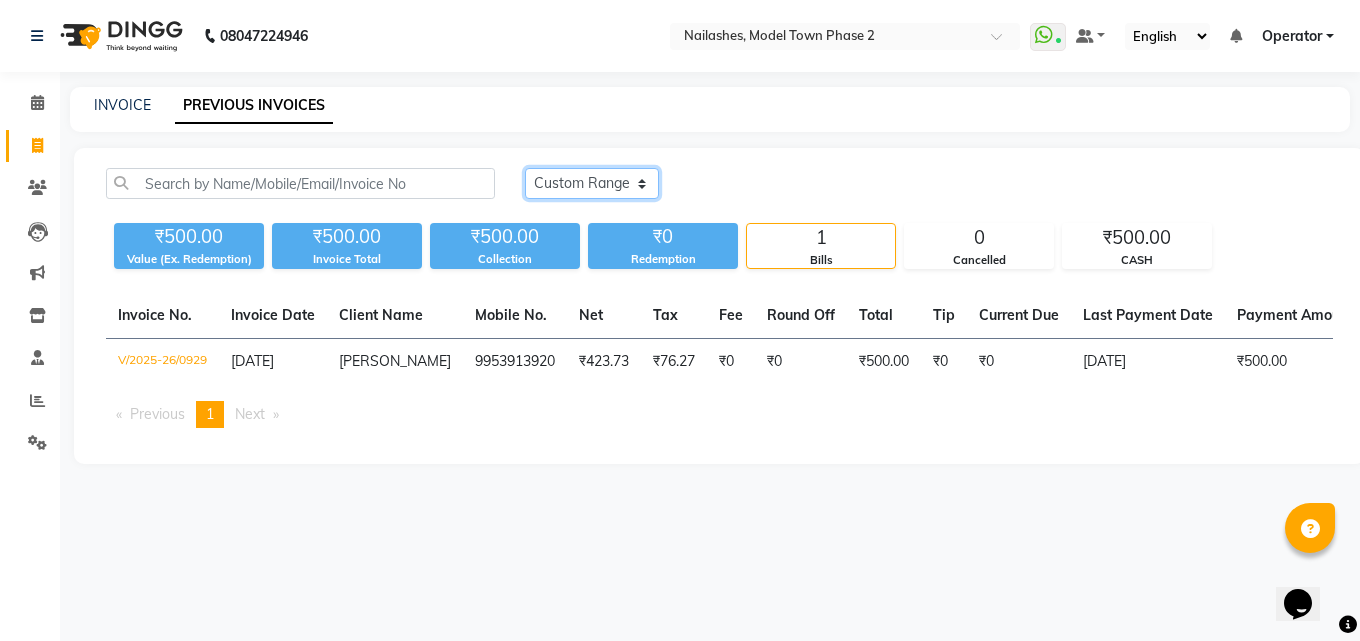 click on "[DATE] [DATE] Custom Range" 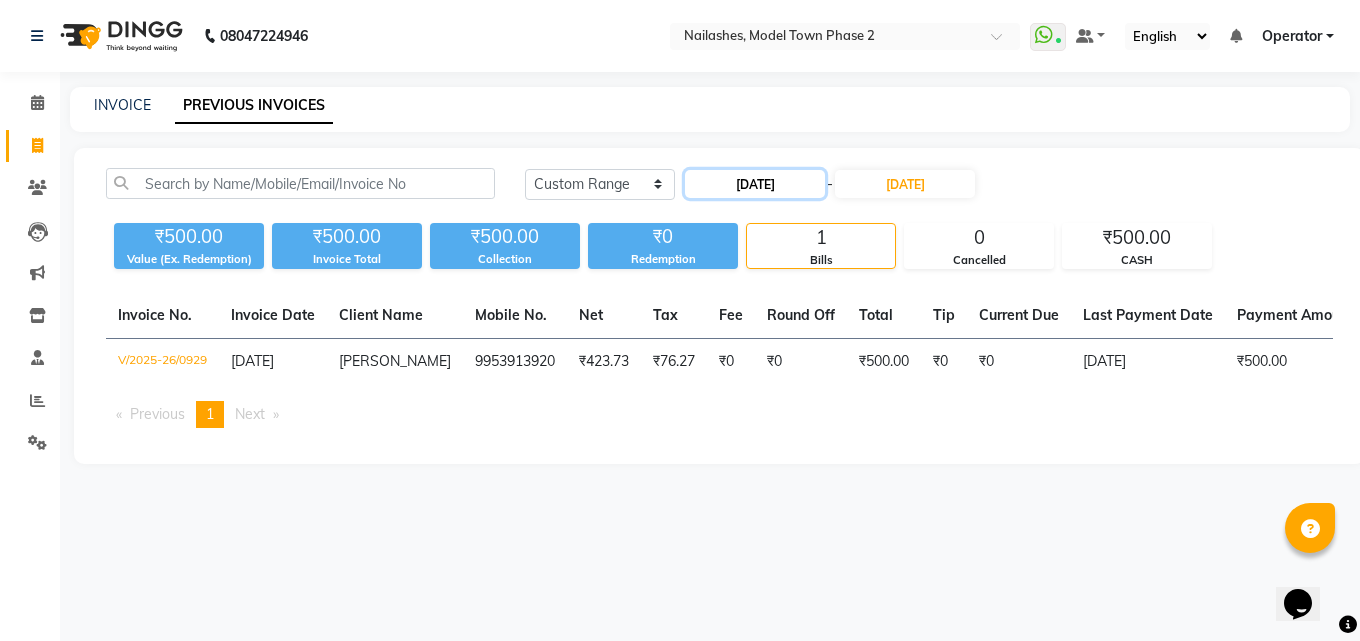 click on "[DATE]" 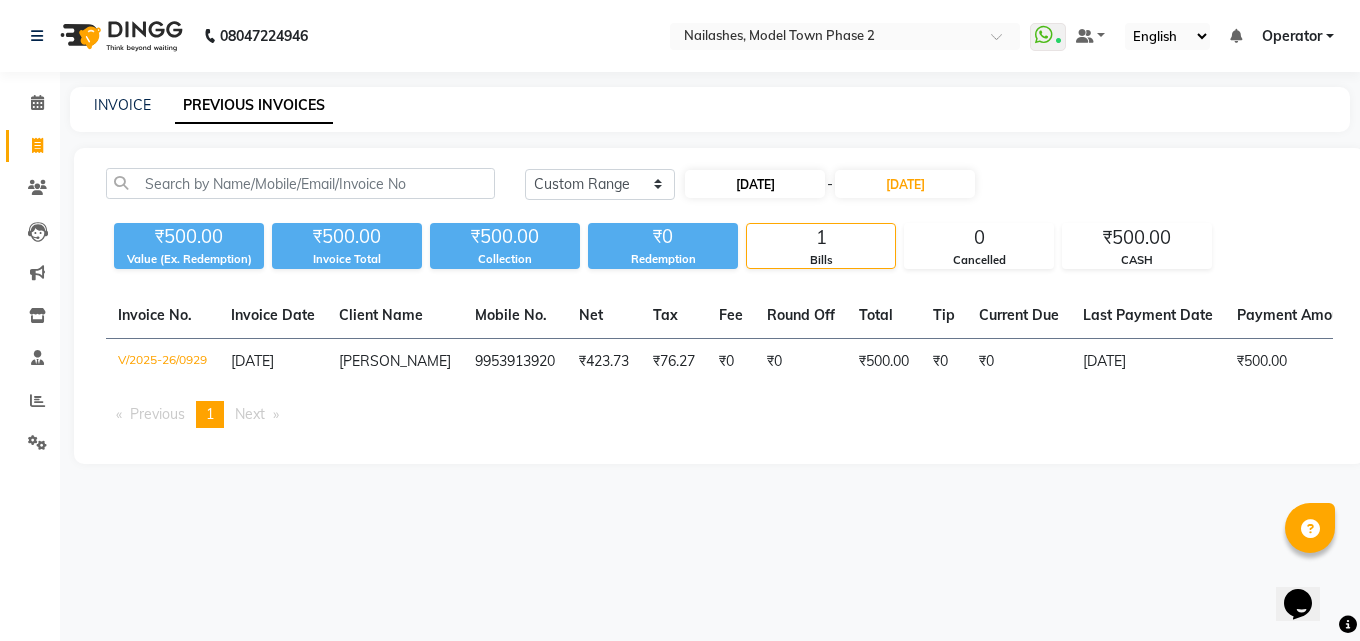 select on "7" 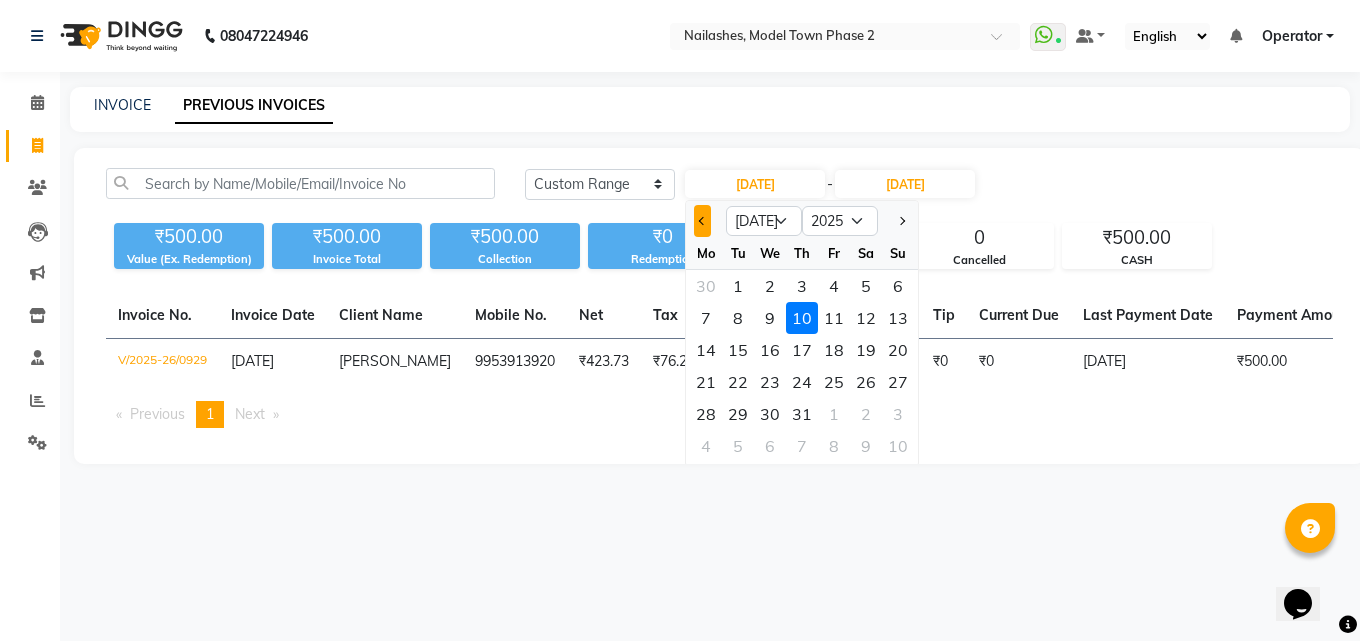 click 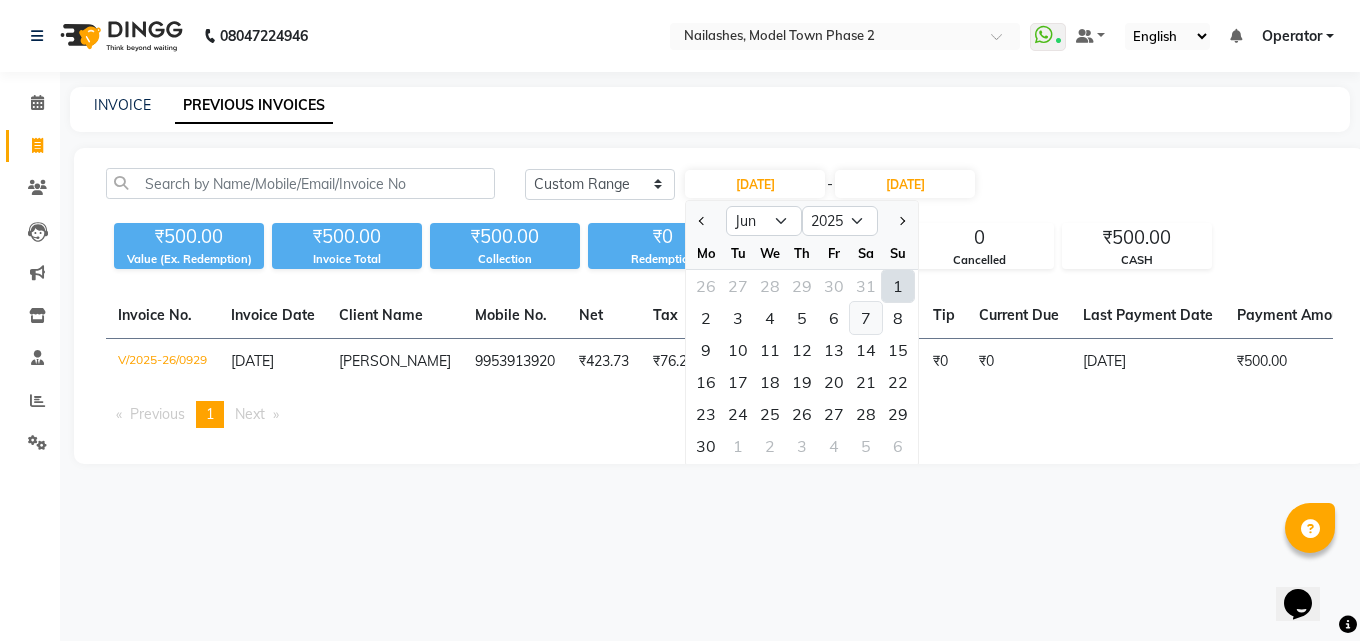 click on "7" 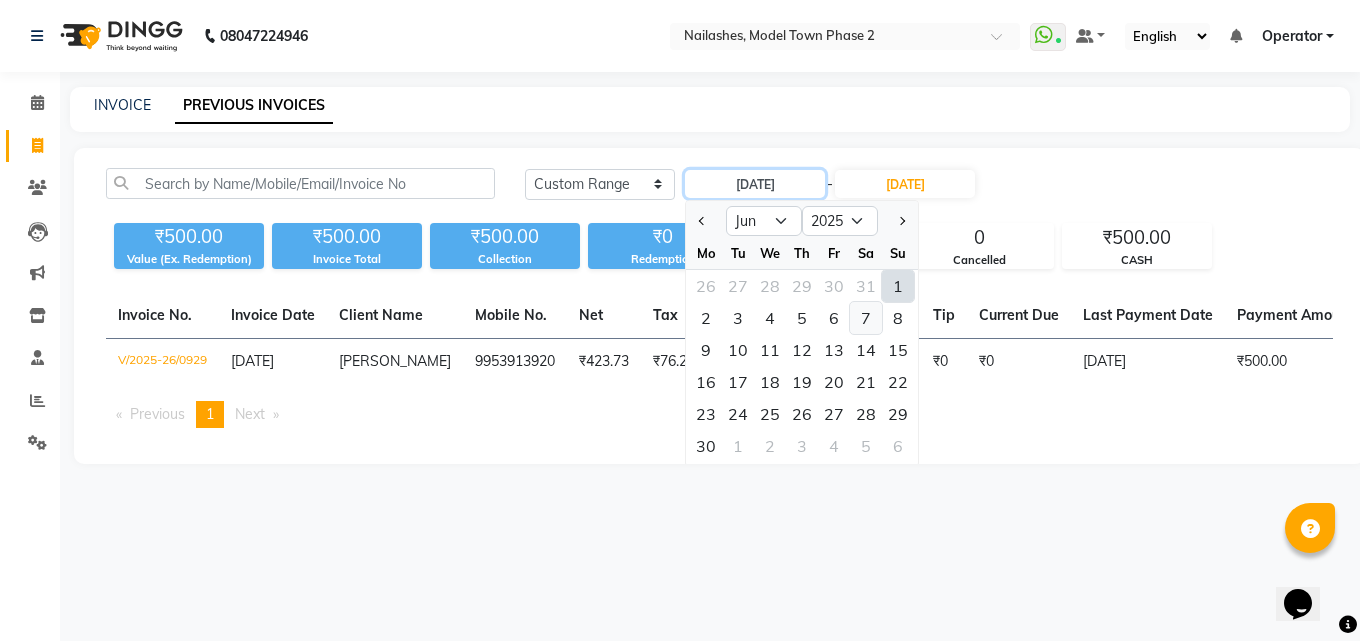 type on "[DATE]" 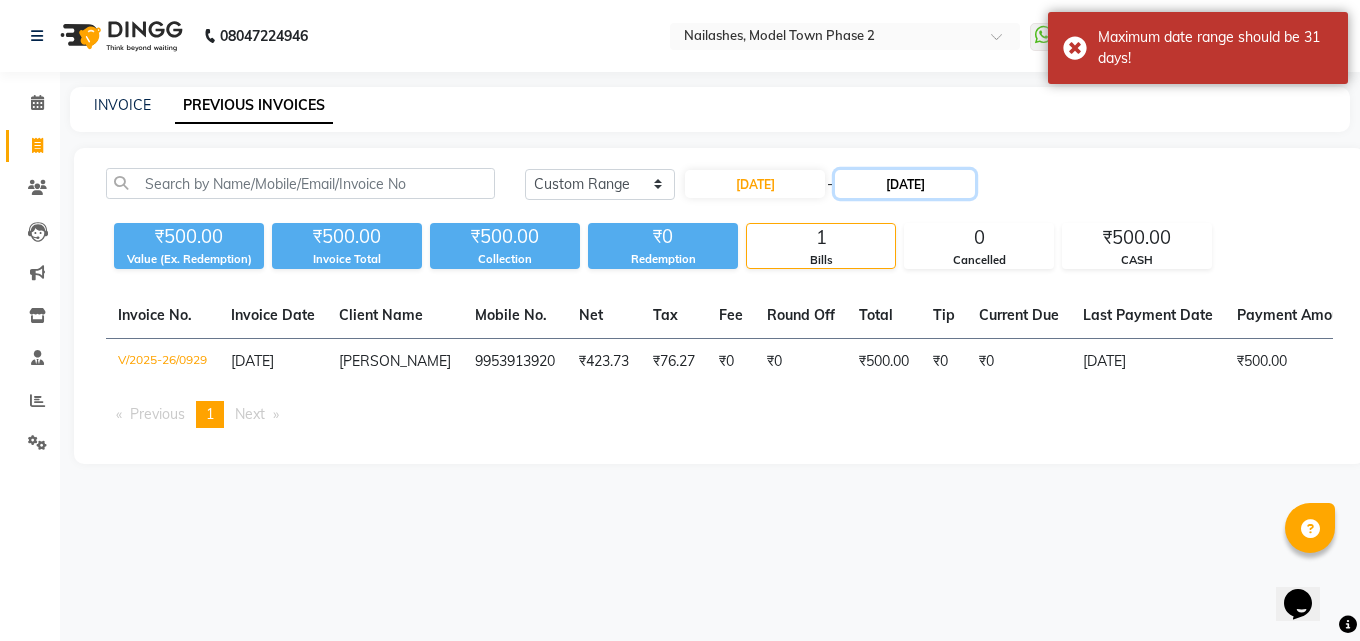 click on "[DATE]" 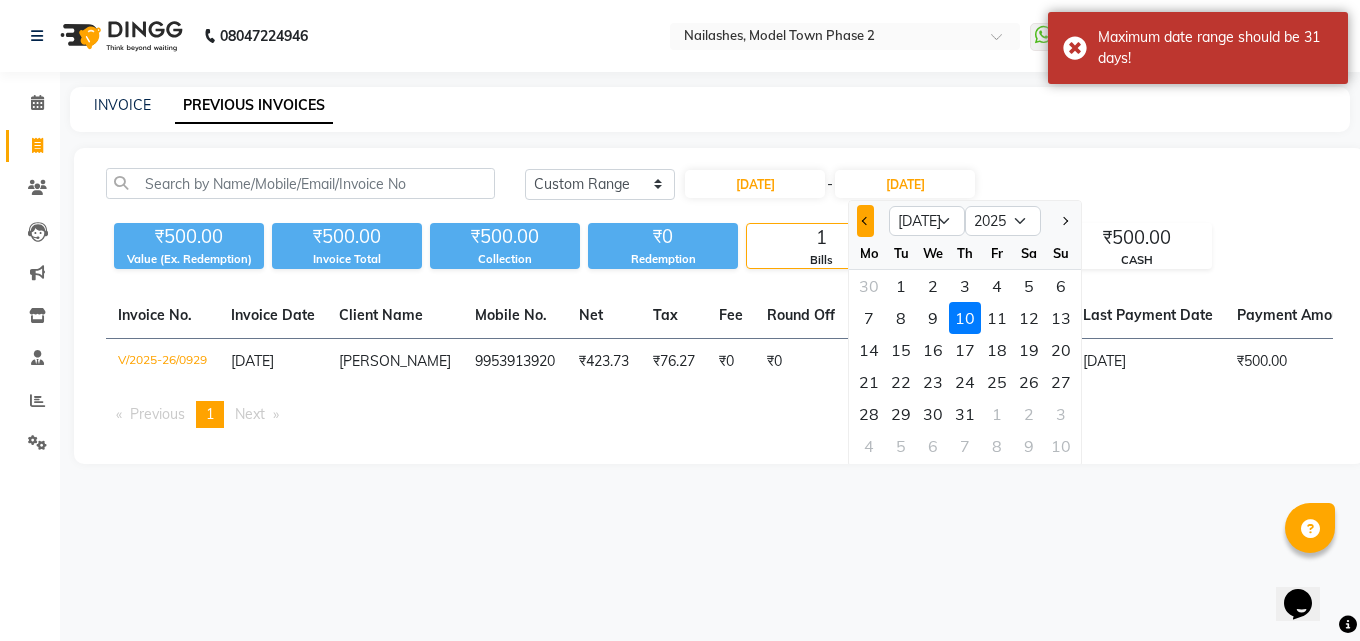 click 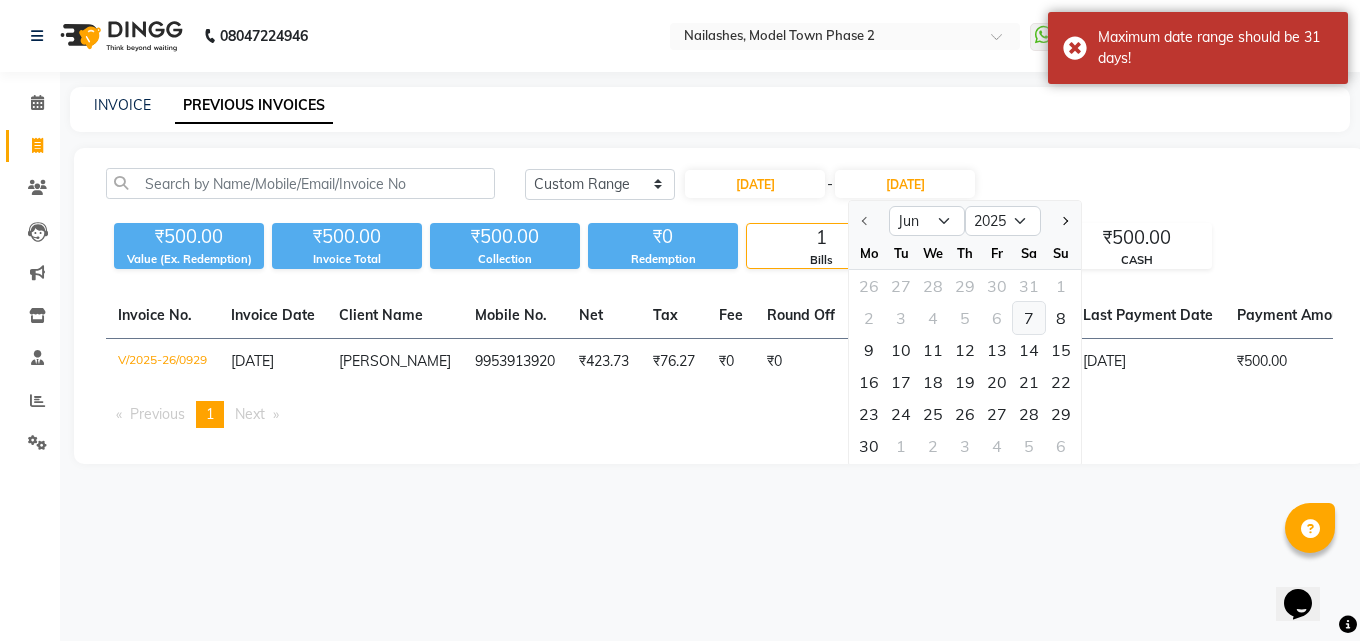 click on "7" 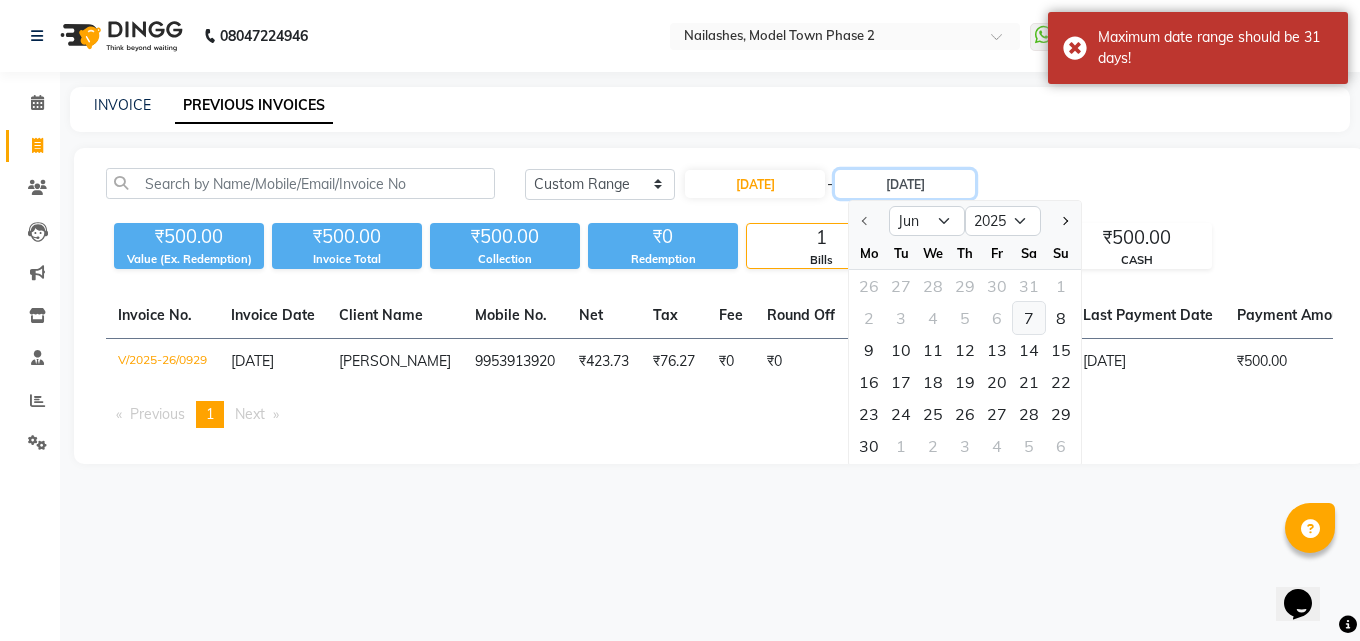 type on "[DATE]" 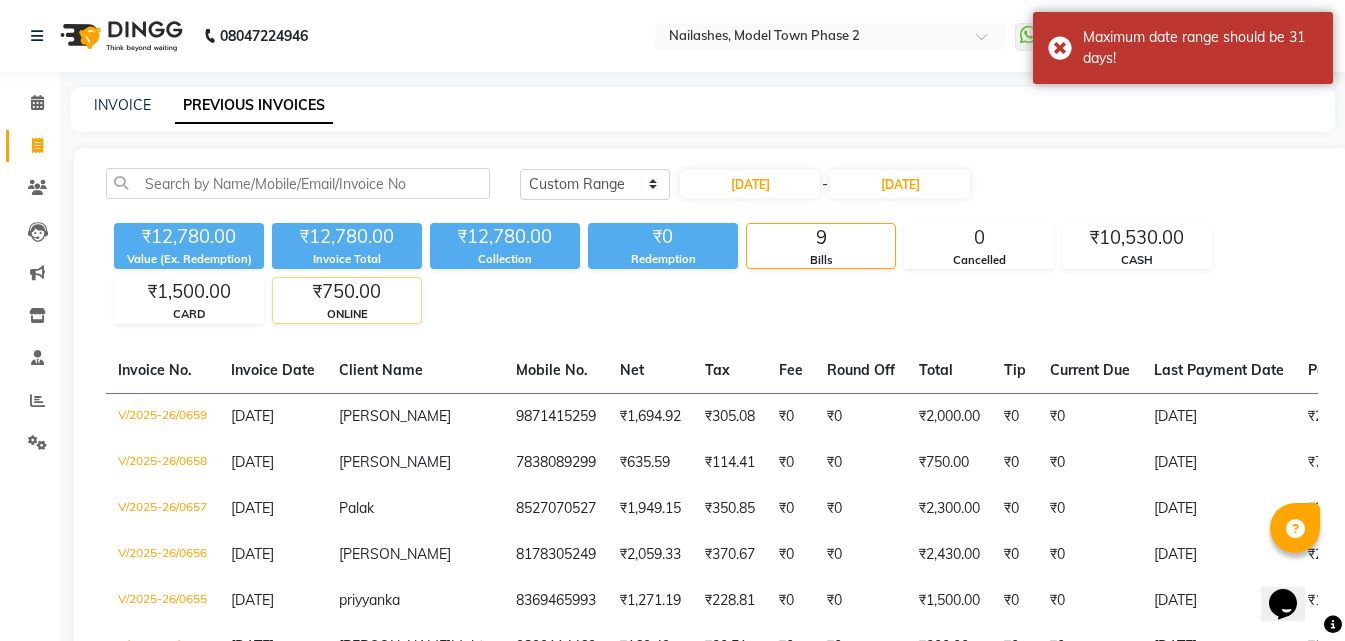 click on "ONLINE" 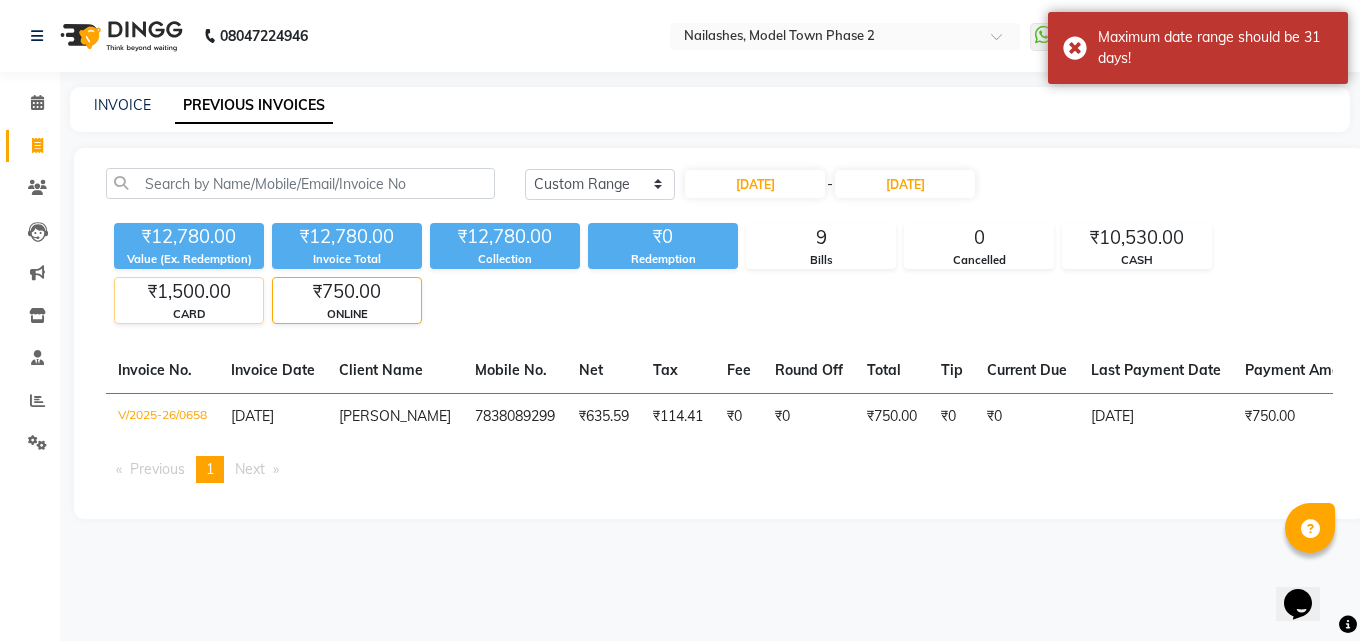 click on "CARD" 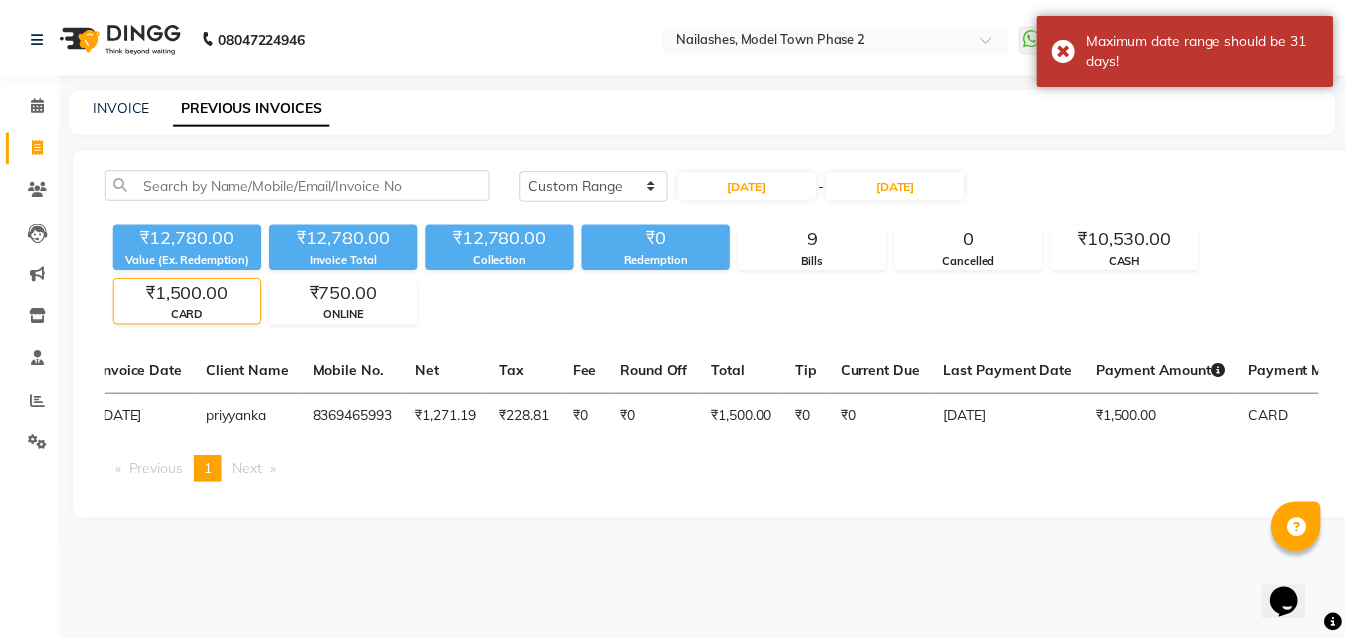 scroll, scrollTop: 0, scrollLeft: 418, axis: horizontal 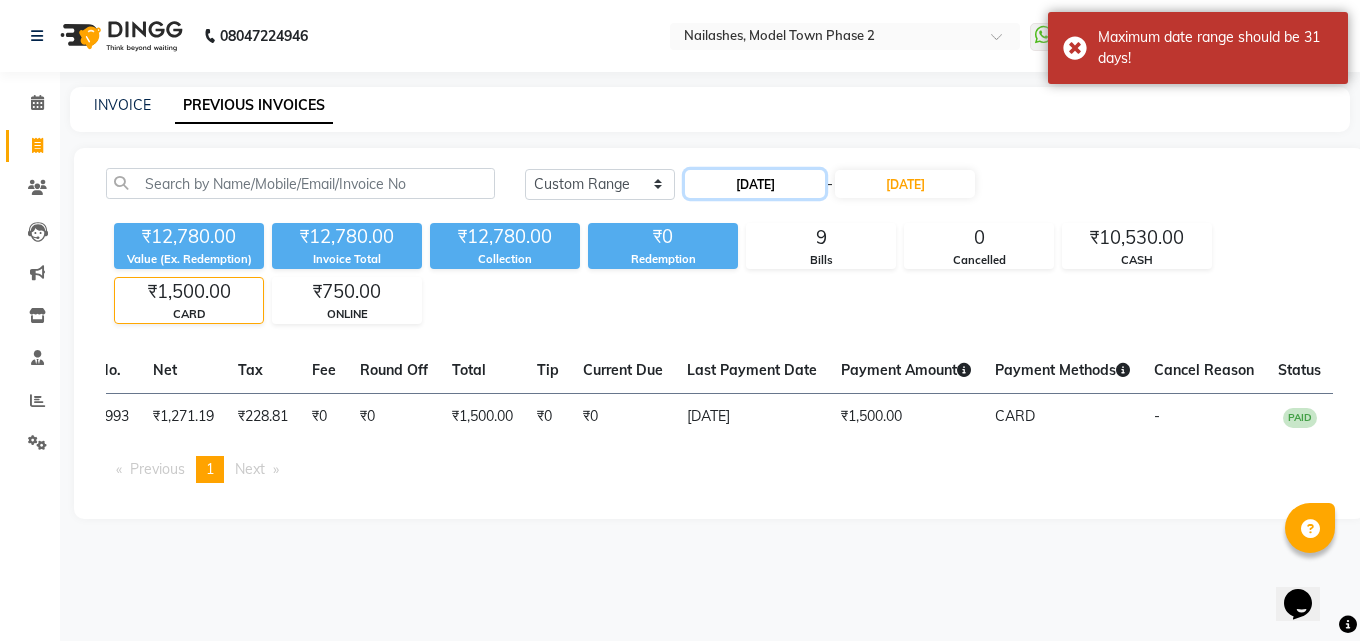 click on "[DATE]" 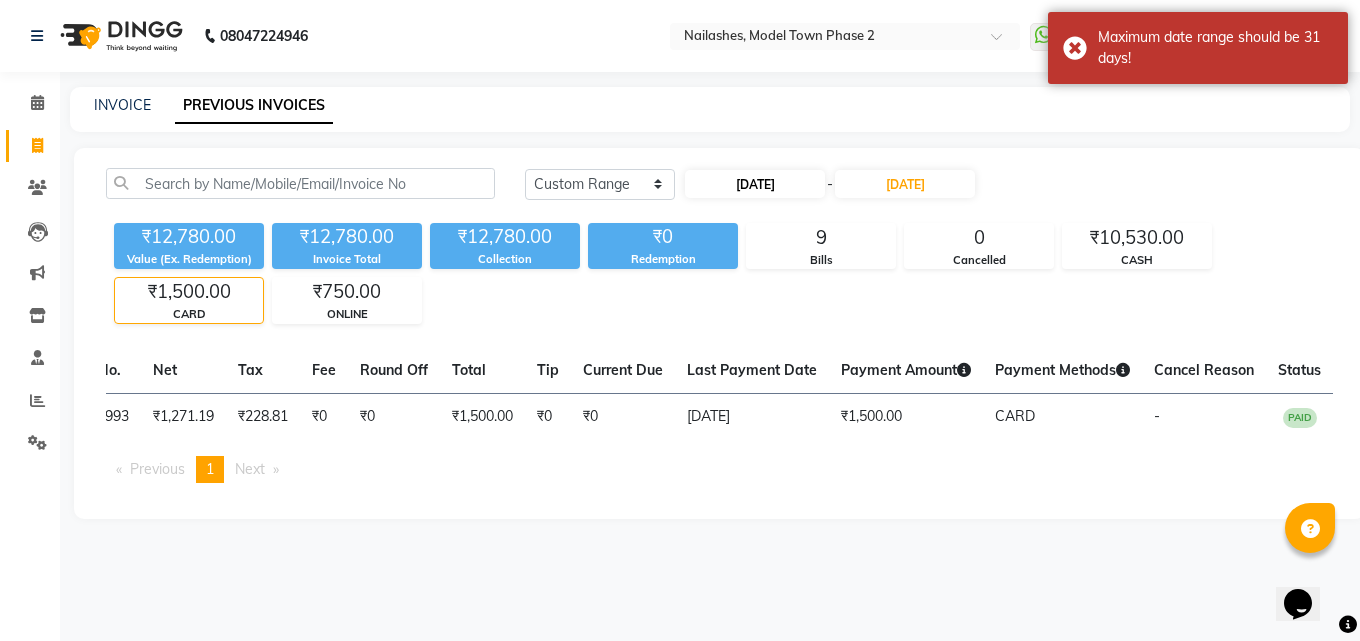 select on "6" 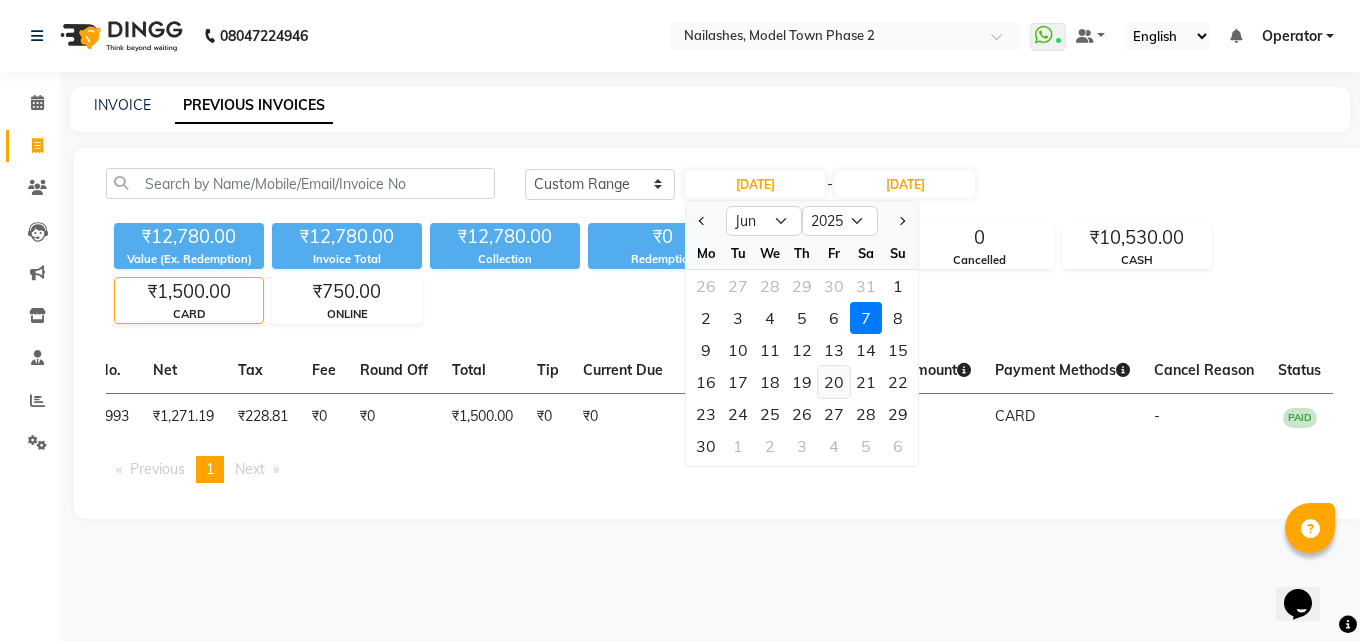 click on "20" 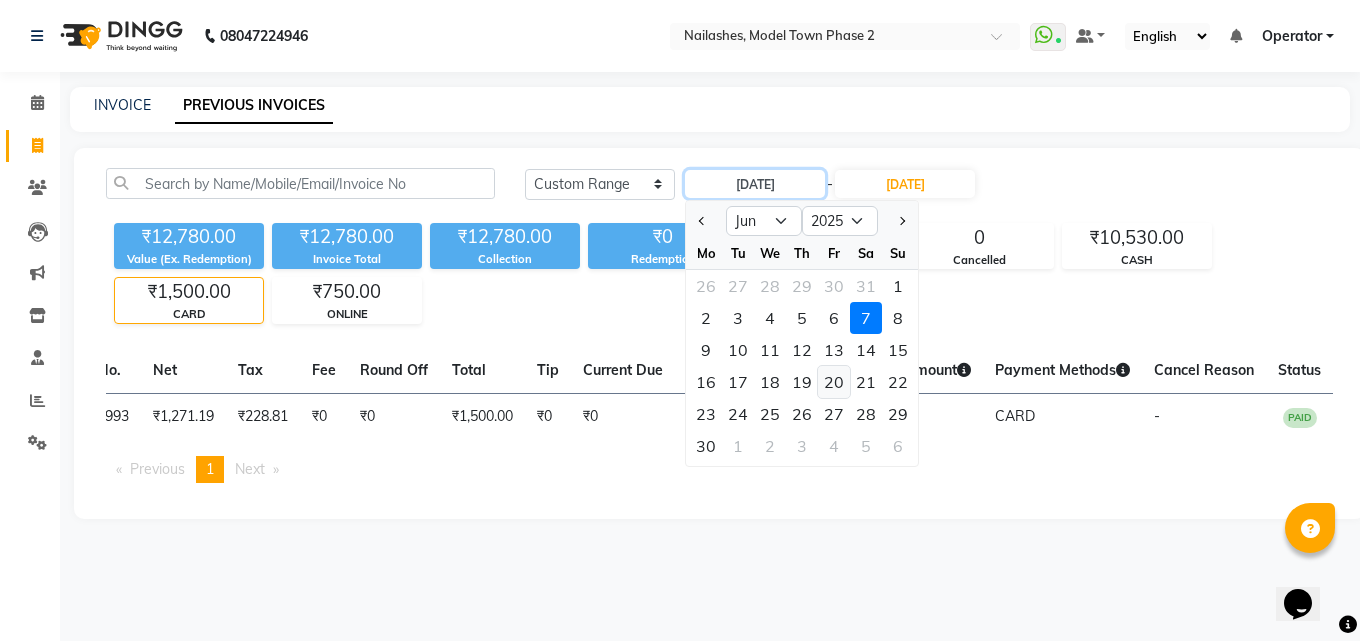 type on "[DATE]" 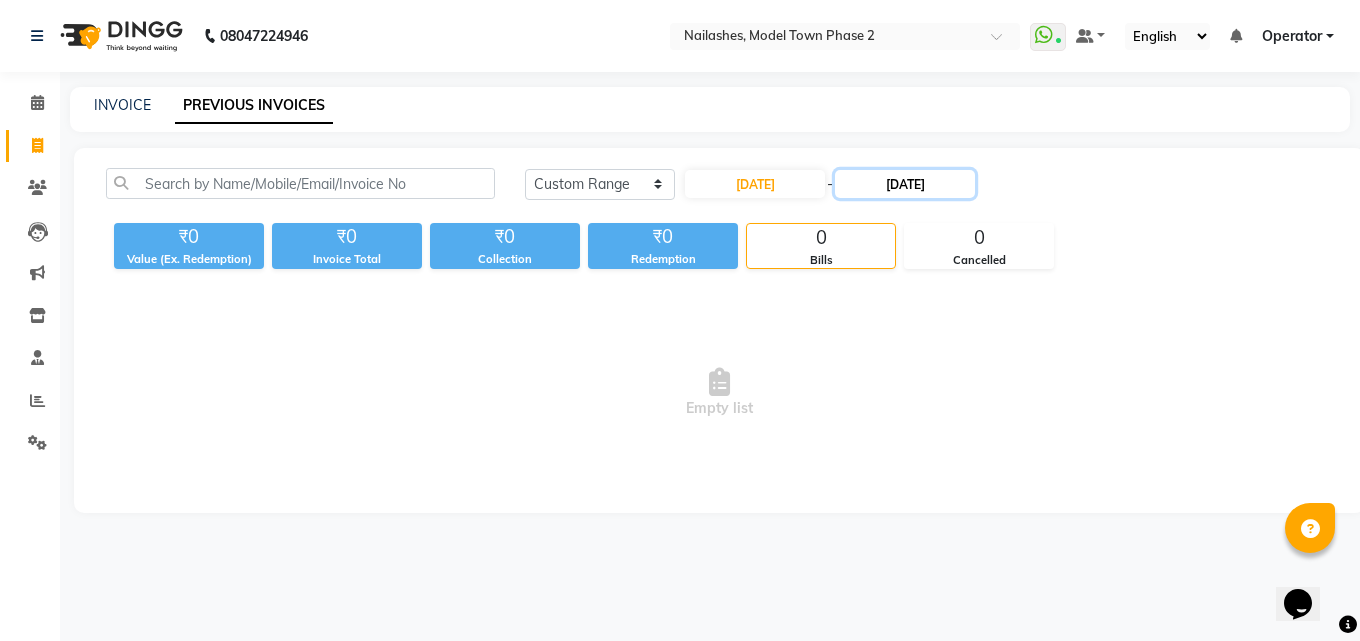 click on "[DATE]" 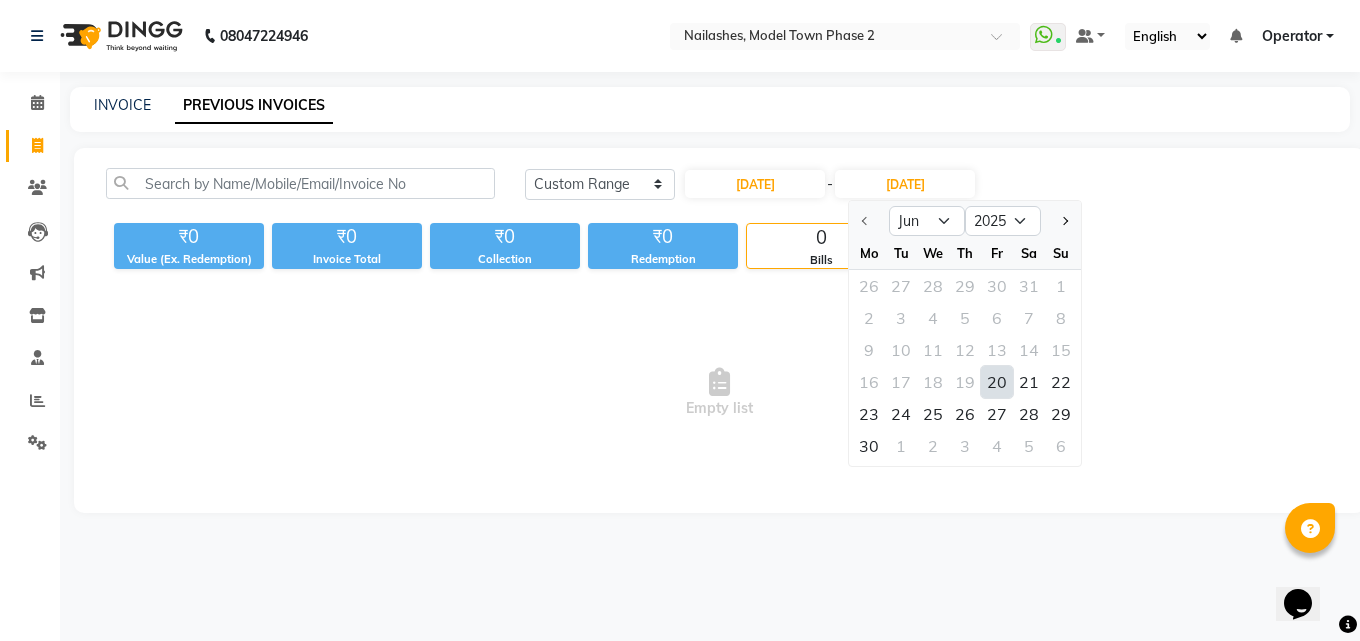 click on "20" 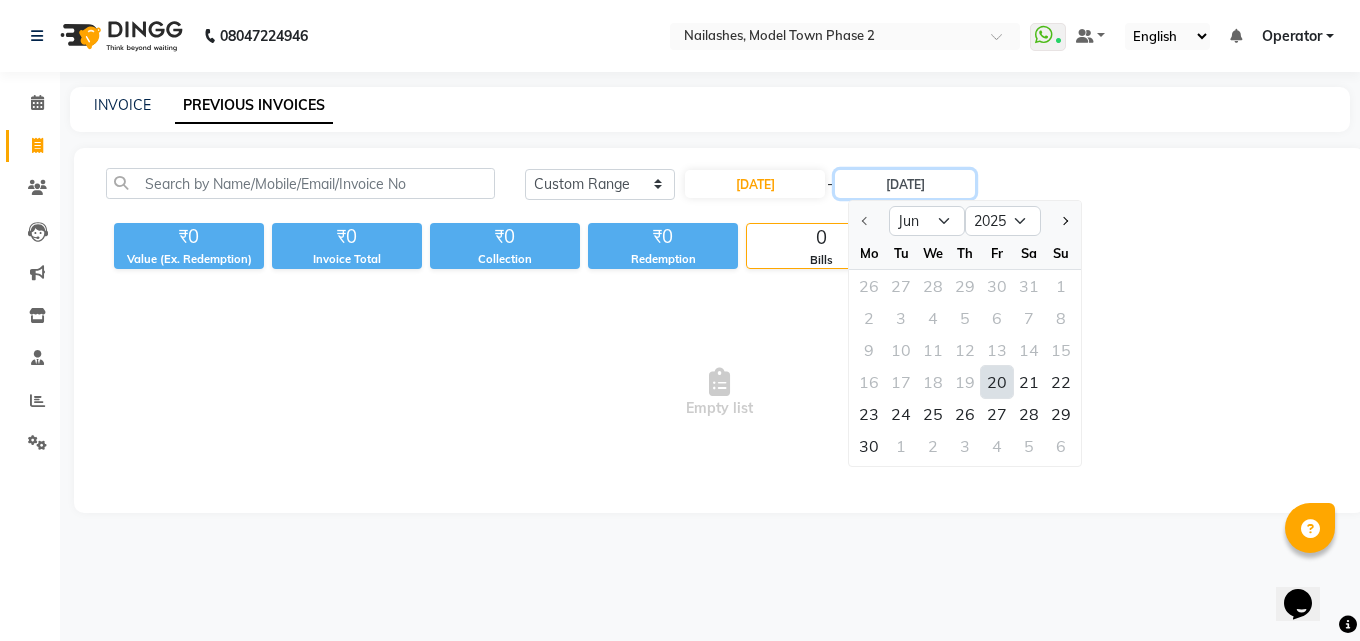 type on "[DATE]" 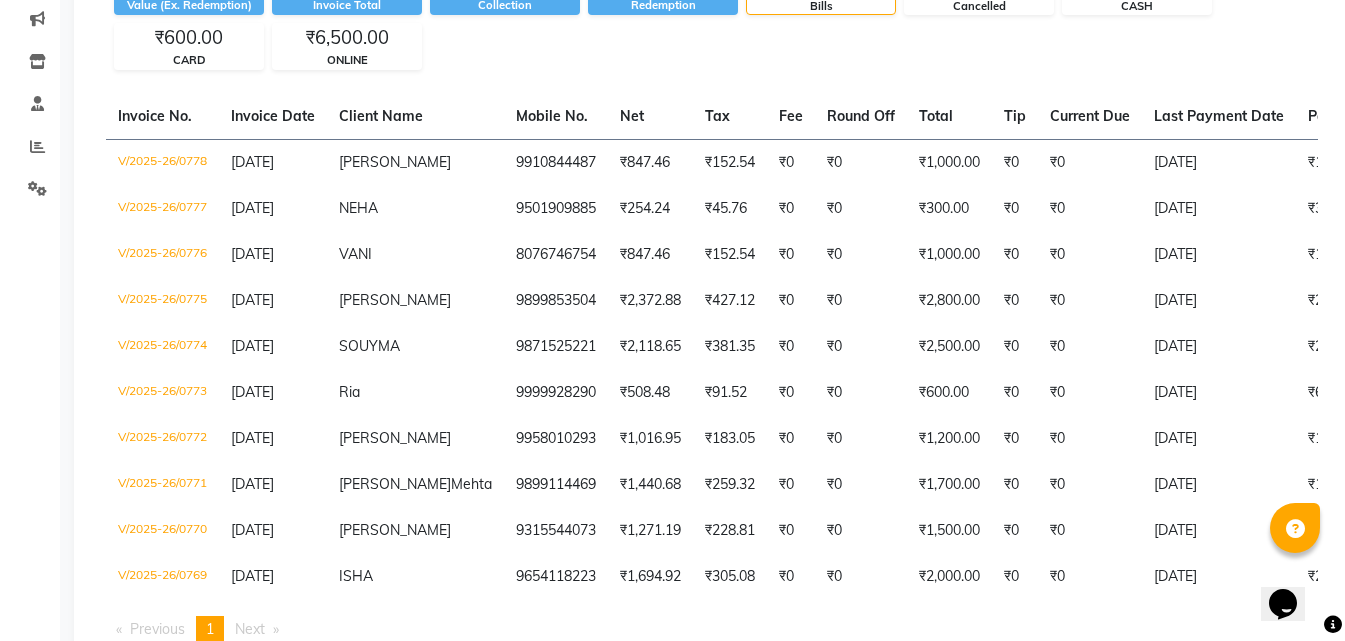 scroll, scrollTop: 300, scrollLeft: 0, axis: vertical 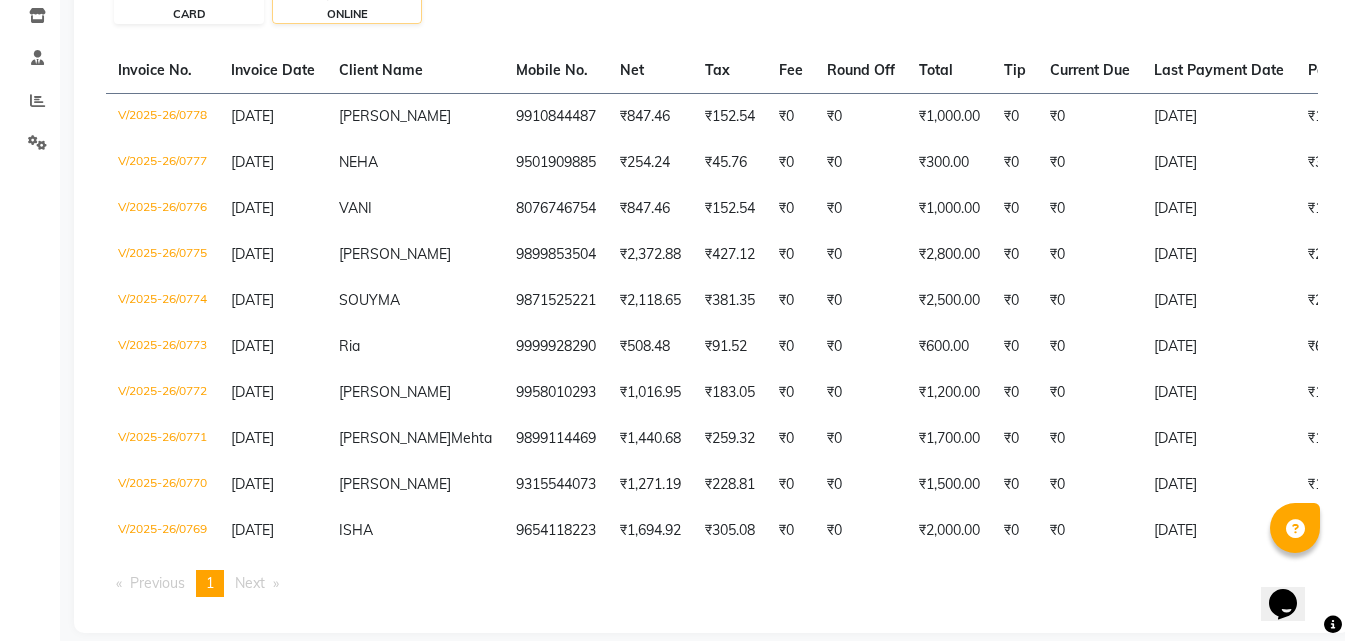 click on "ONLINE" 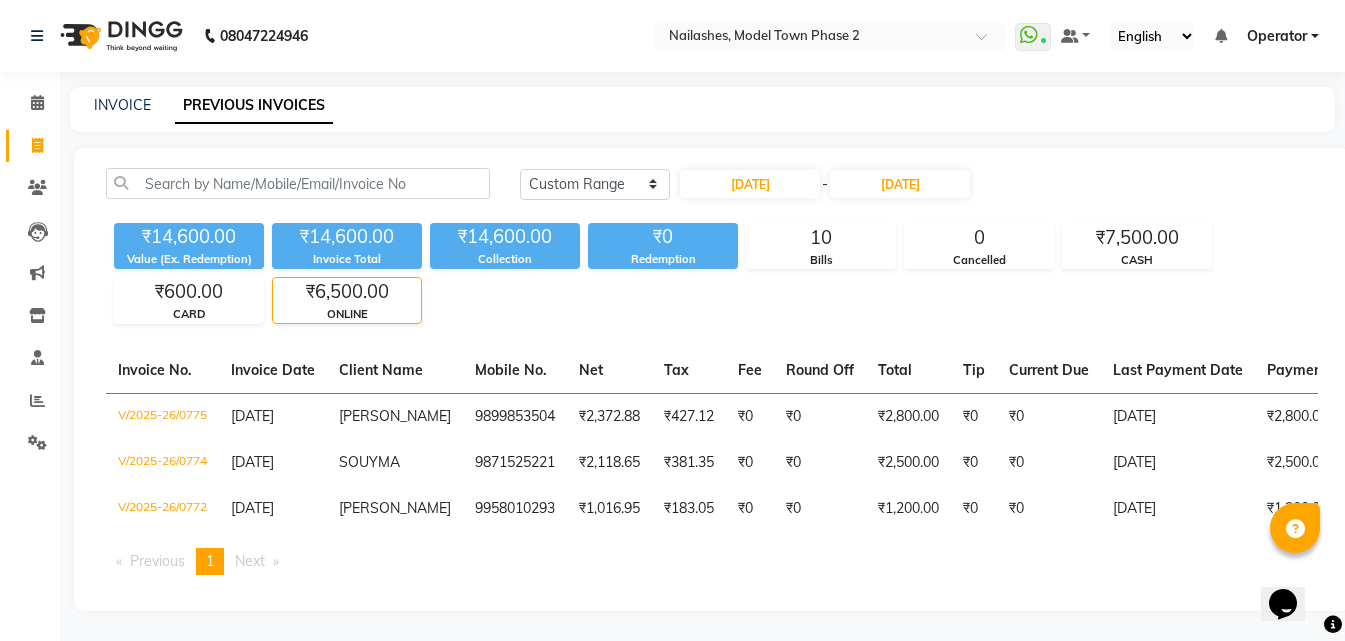 scroll, scrollTop: 15, scrollLeft: 0, axis: vertical 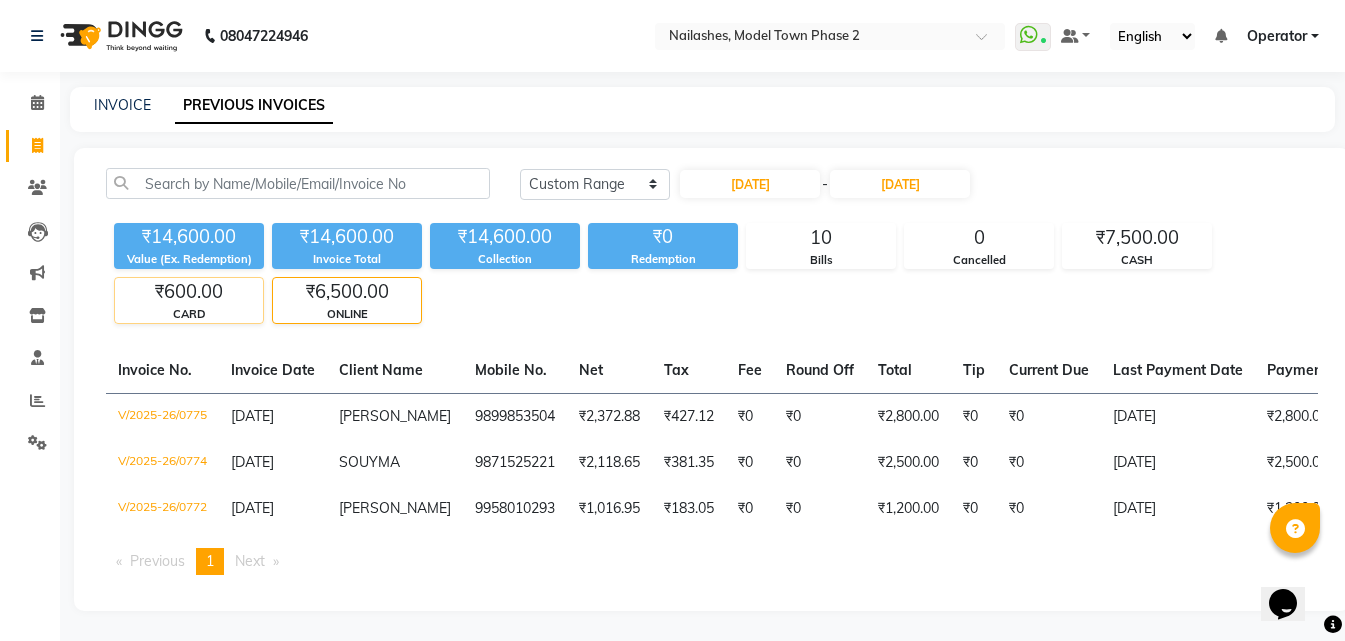 click on "₹600.00" 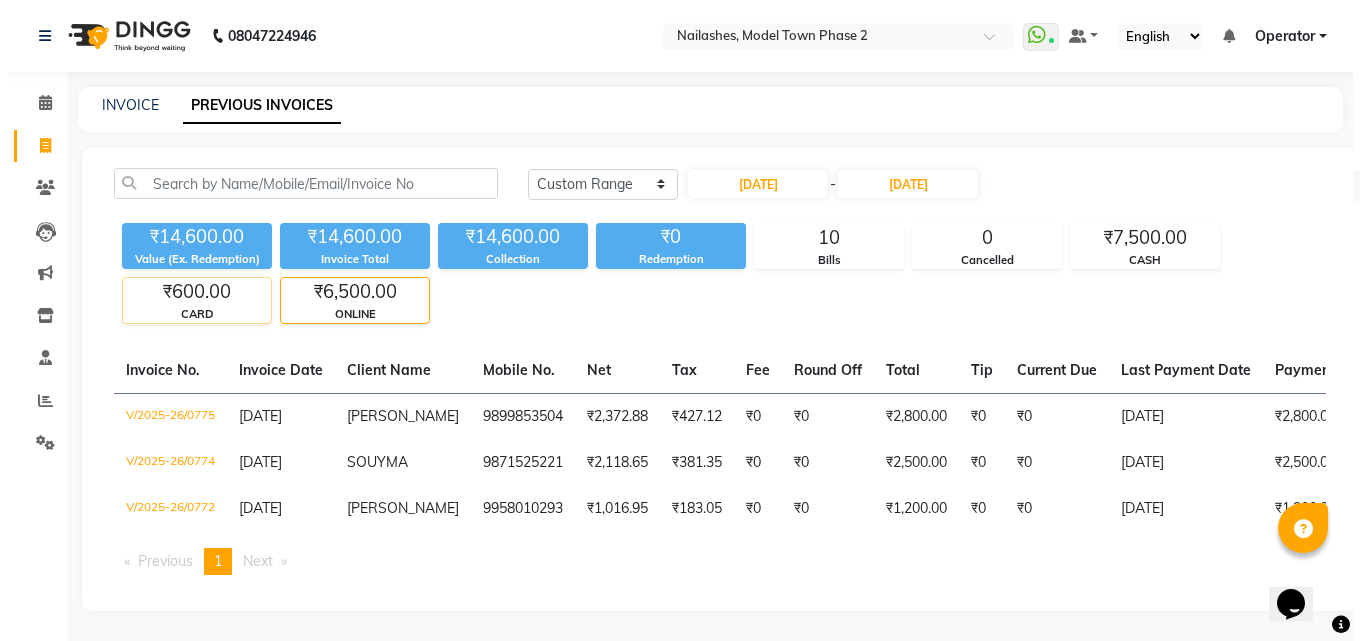 scroll, scrollTop: 0, scrollLeft: 0, axis: both 